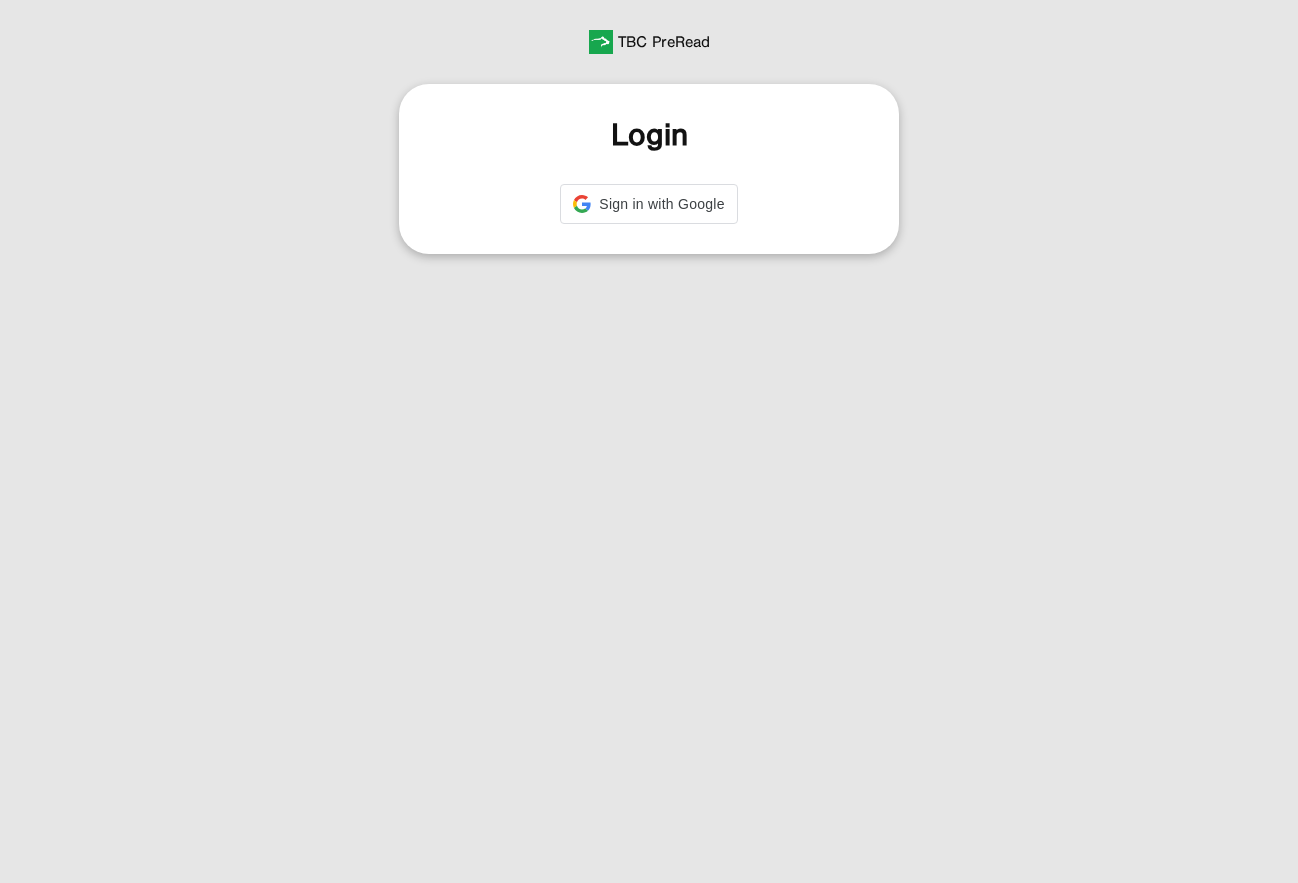 scroll, scrollTop: 0, scrollLeft: 0, axis: both 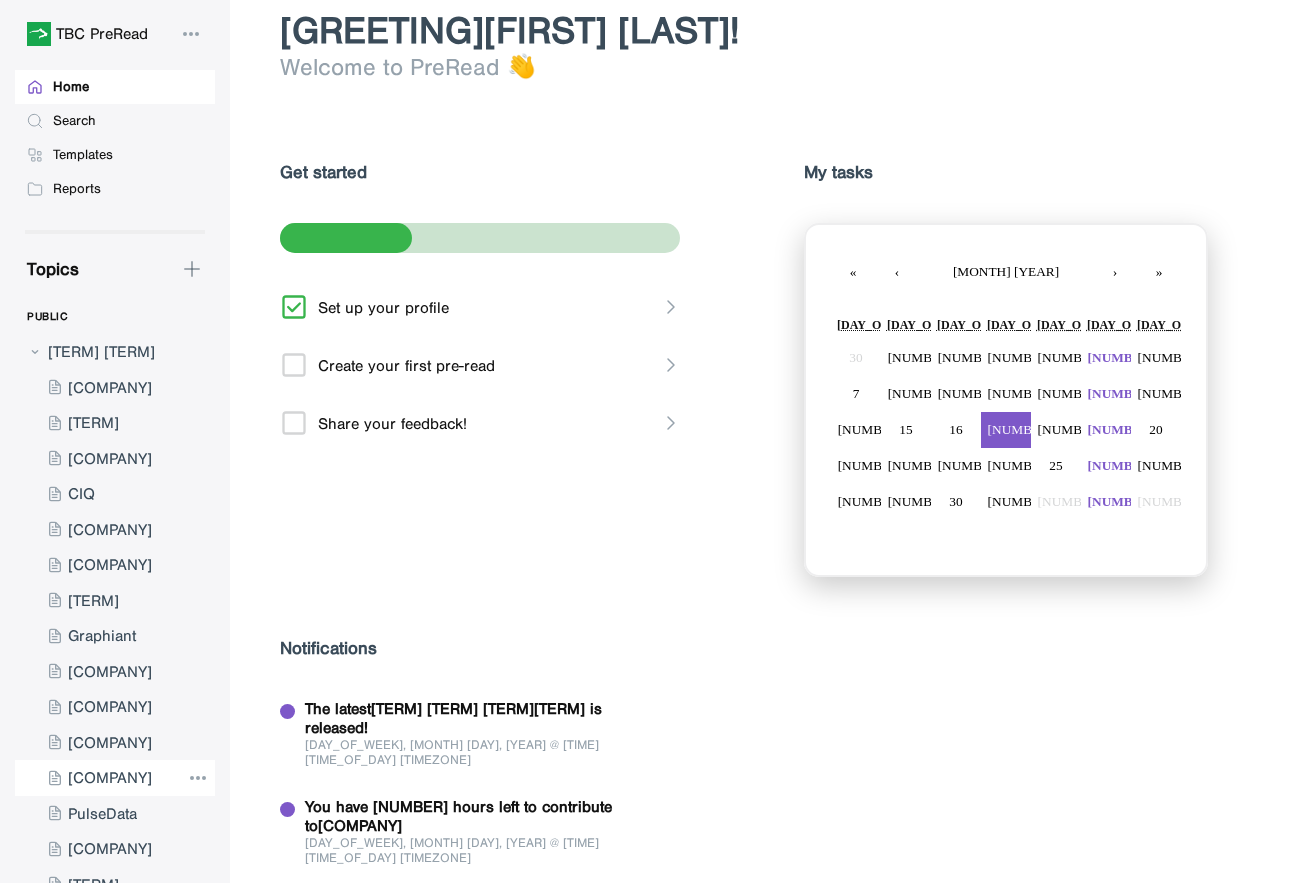 click at bounding box center (97, 778) 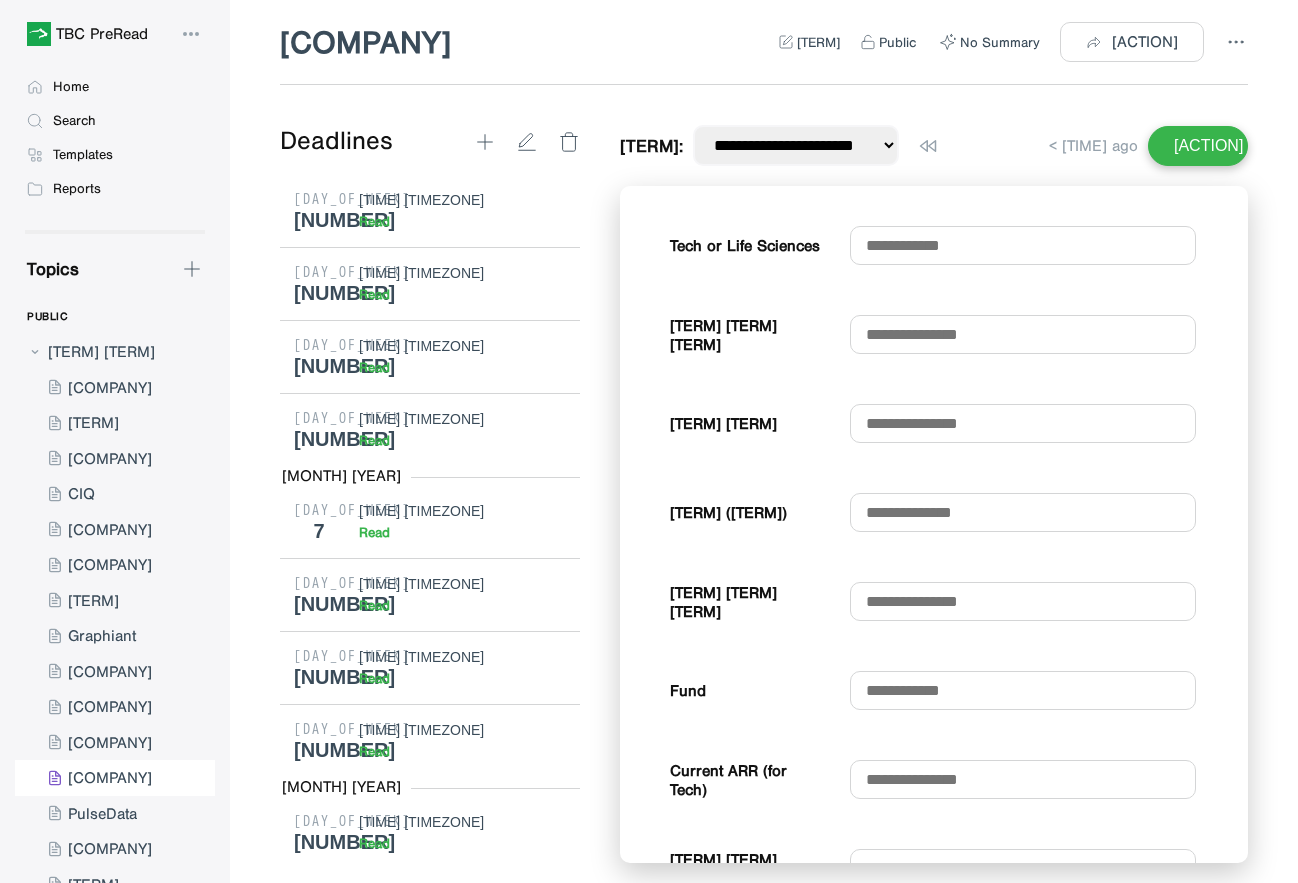 scroll, scrollTop: 8695, scrollLeft: 0, axis: vertical 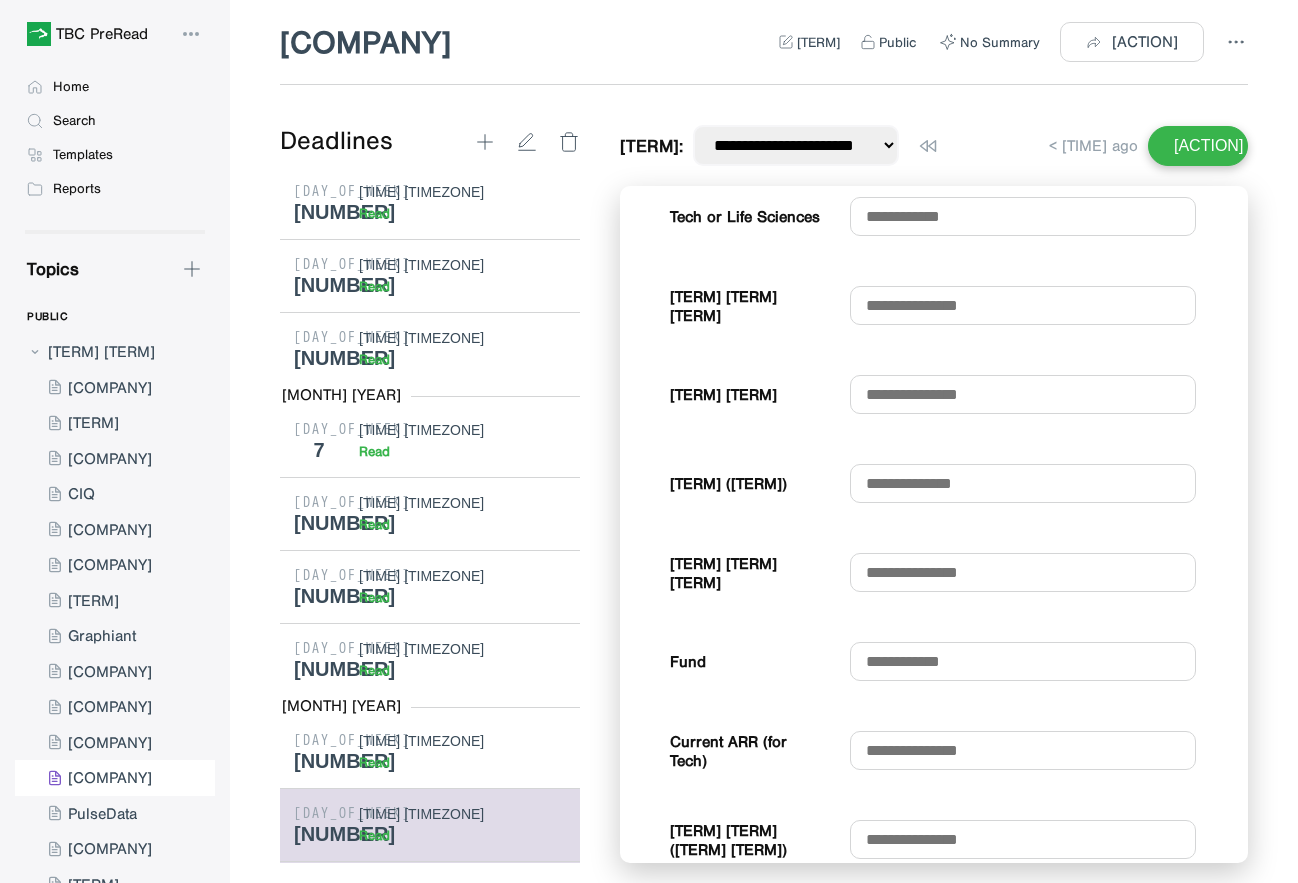 click on "[DAY_OF_WEEK] [DAY] [TIME]    [TIMEZONE] [ACTION]" at bounding box center [430, 824] 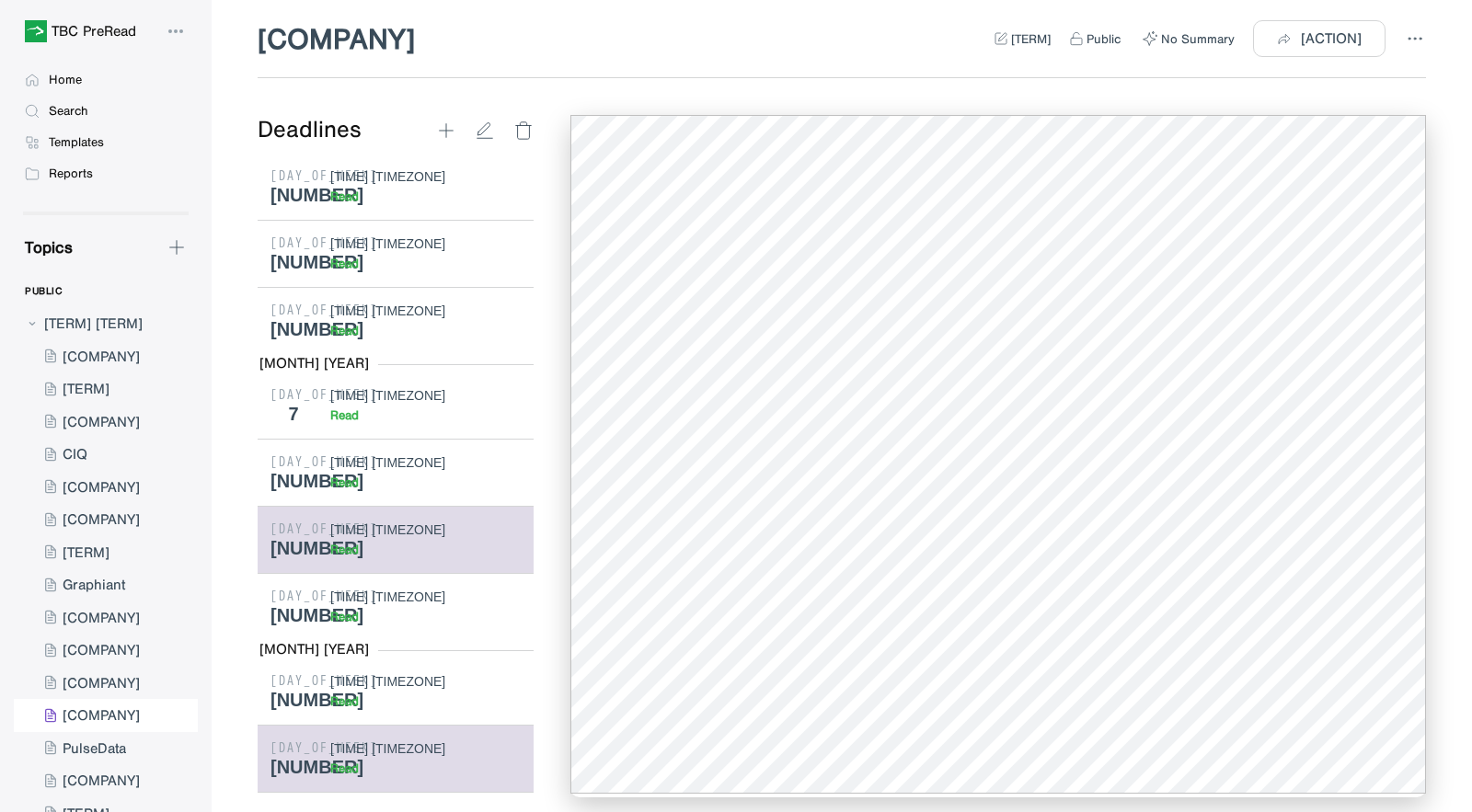 click on "[DAY_OF_WEEK] [DAY] [TIME]    [TIMEZONE] [ACTION]" at bounding box center (396, 539) 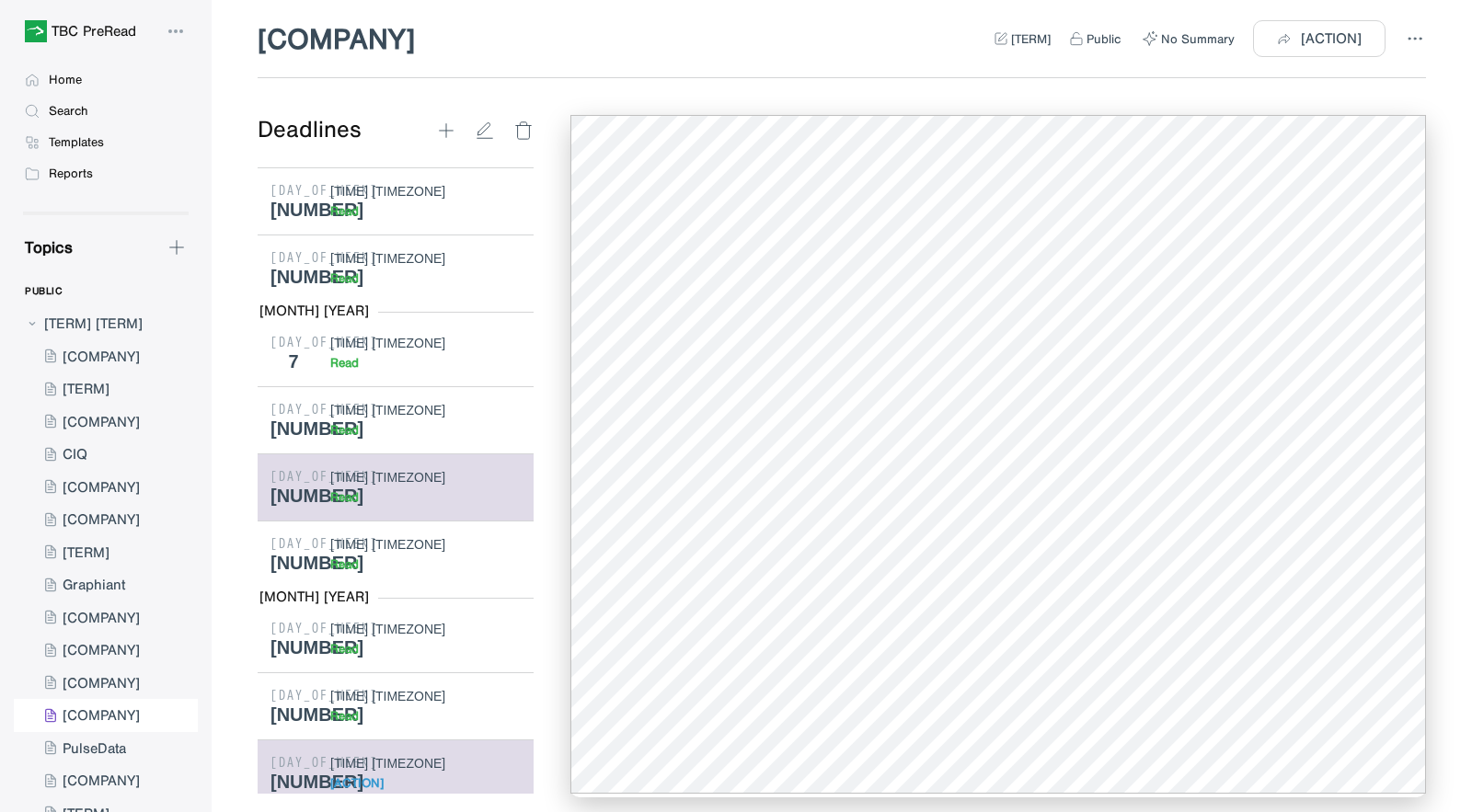 scroll, scrollTop: 8123, scrollLeft: 0, axis: vertical 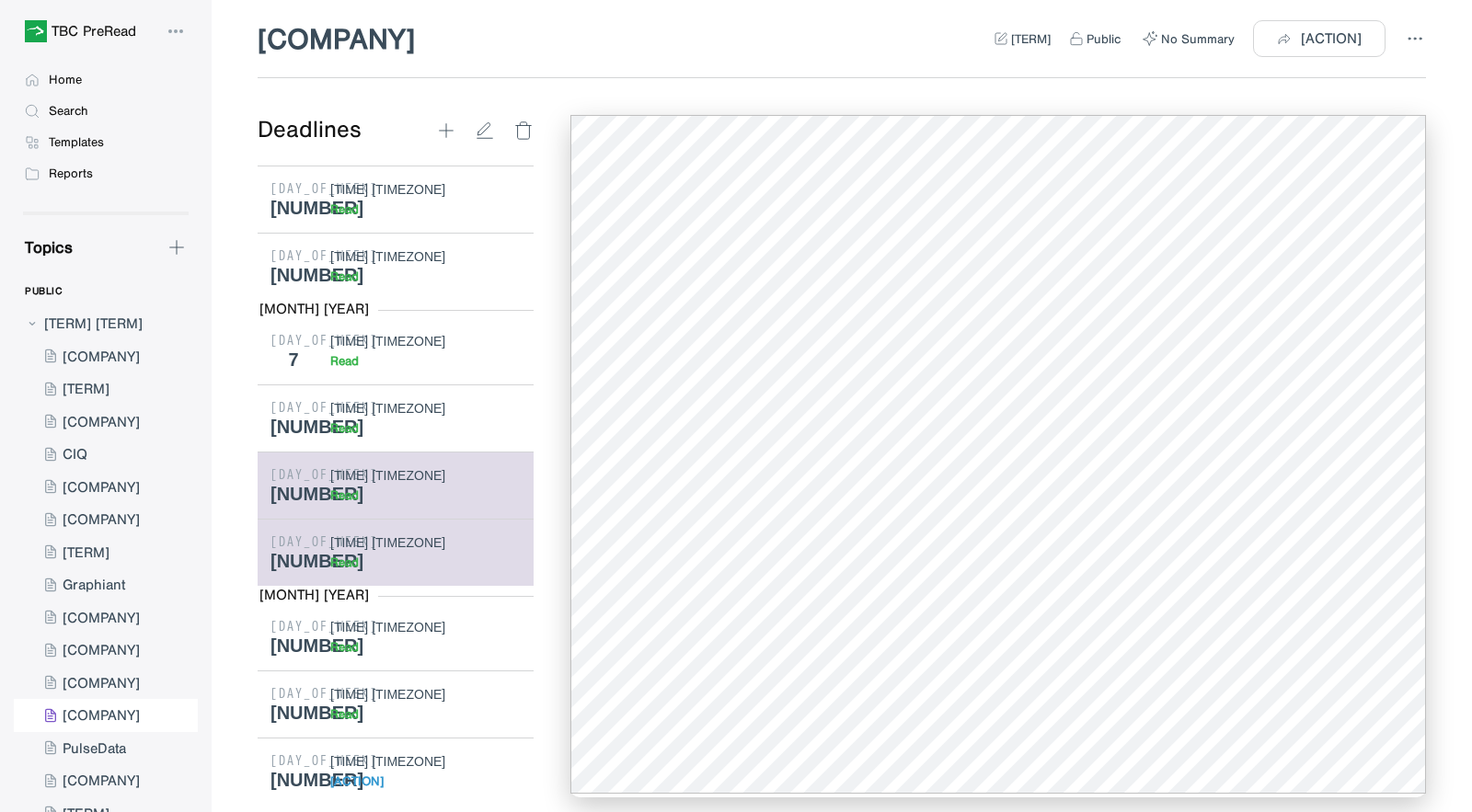click on "[TIME]    [TIMEZONE]" at bounding box center [425, 553] 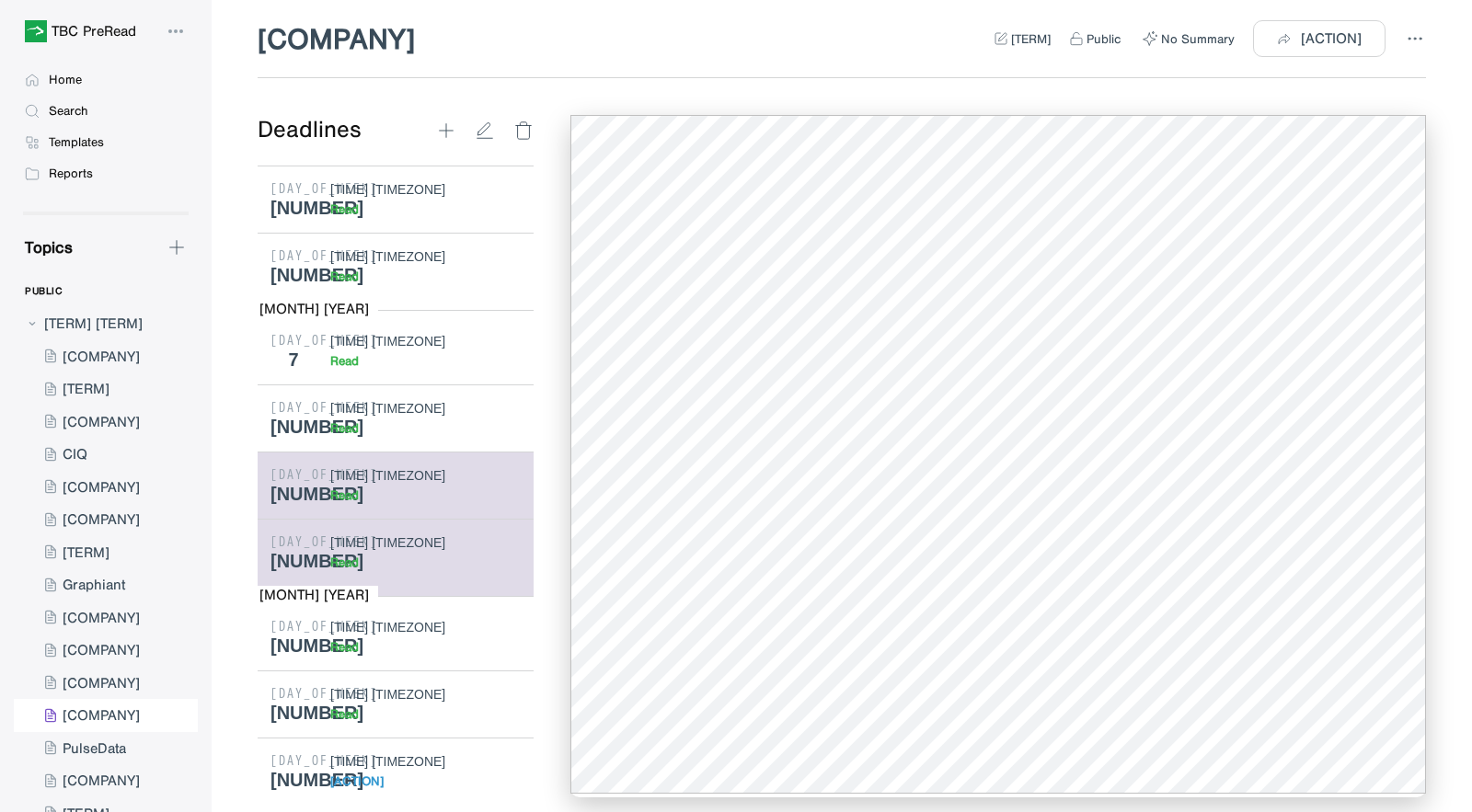 click on "[TIME]    [TIMEZONE]" at bounding box center (425, 486) 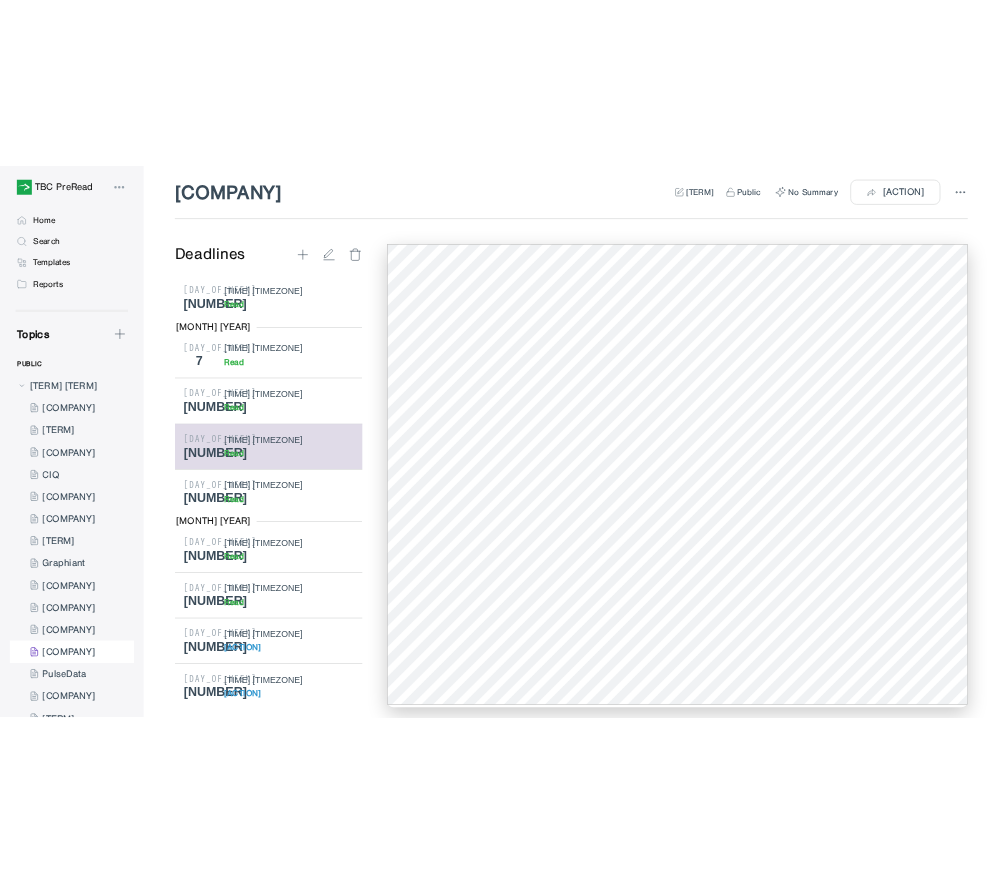 scroll, scrollTop: 8911, scrollLeft: 0, axis: vertical 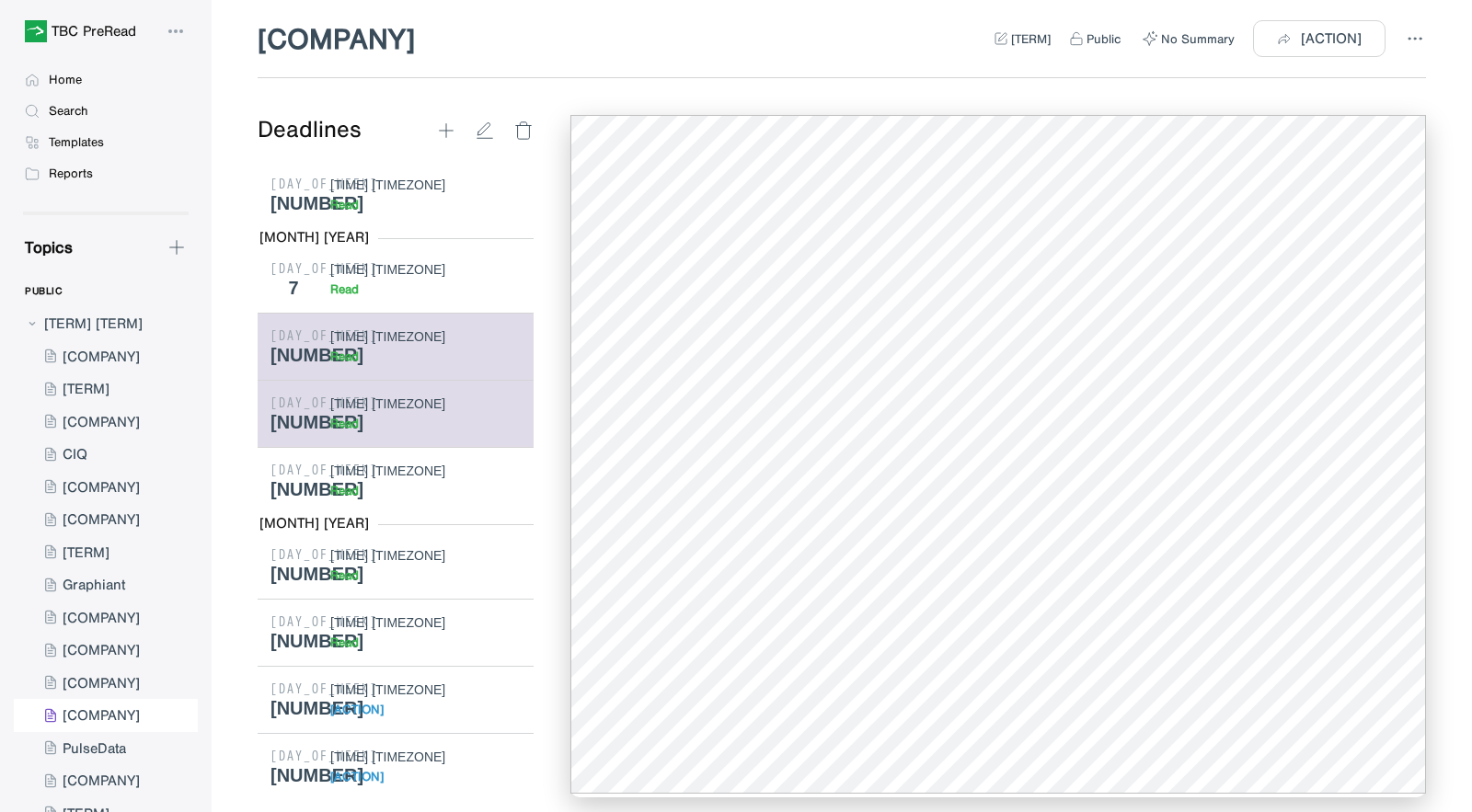 click on "Read" at bounding box center [344, 356] 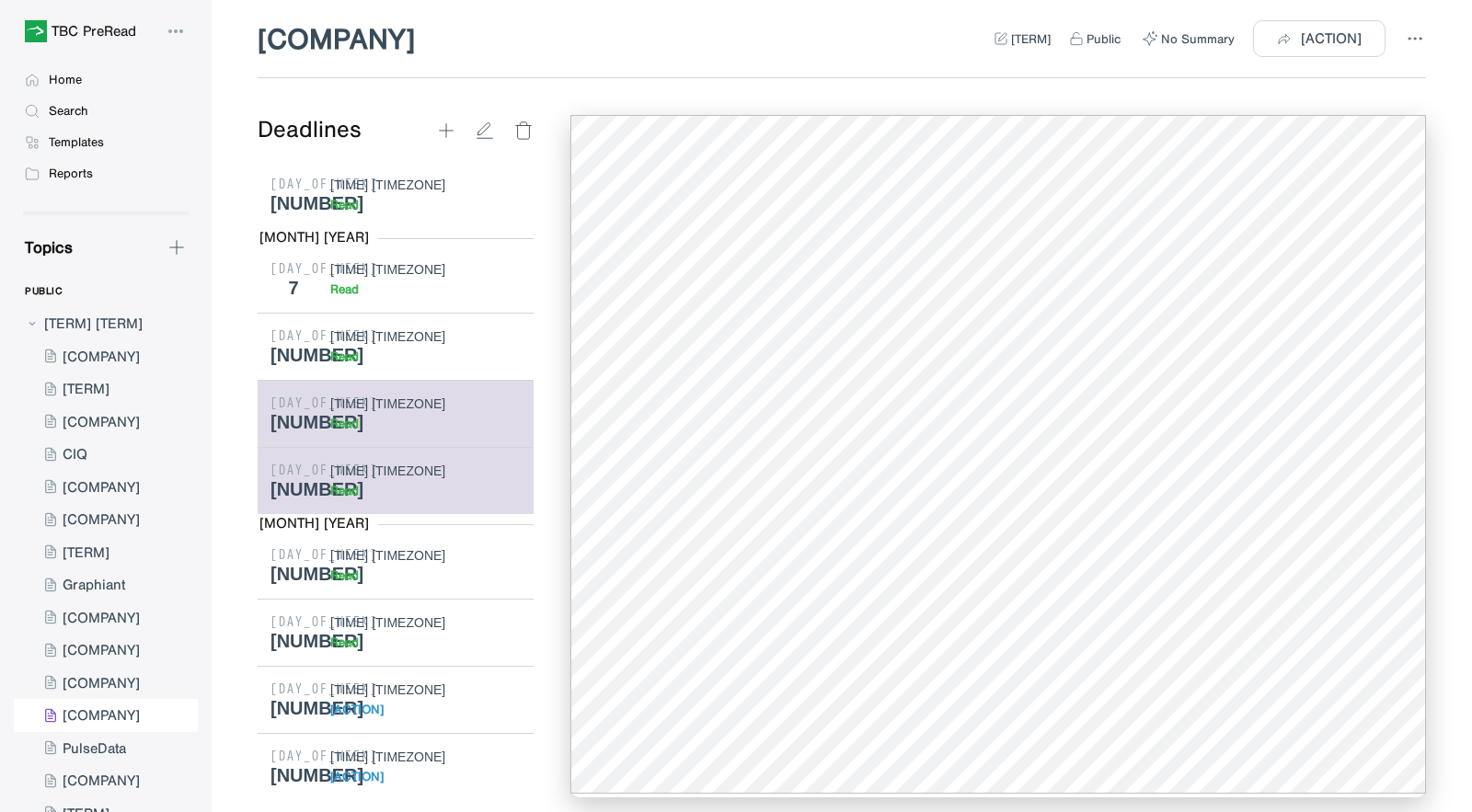 click on "[TIME]    [TIMEZONE]" at bounding box center [425, 481] 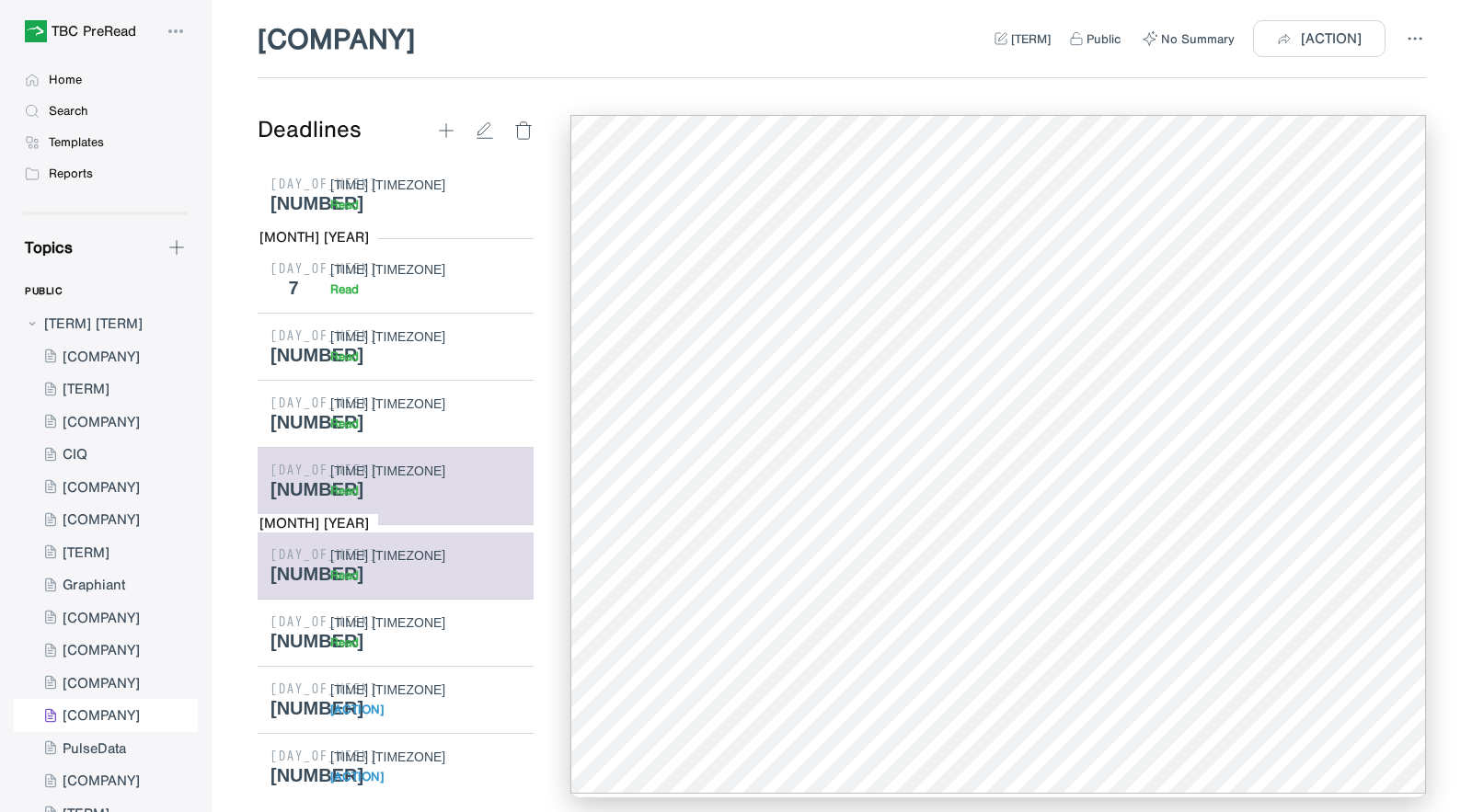 click on "[TIME]    [TIMEZONE]" at bounding box center (425, 555) 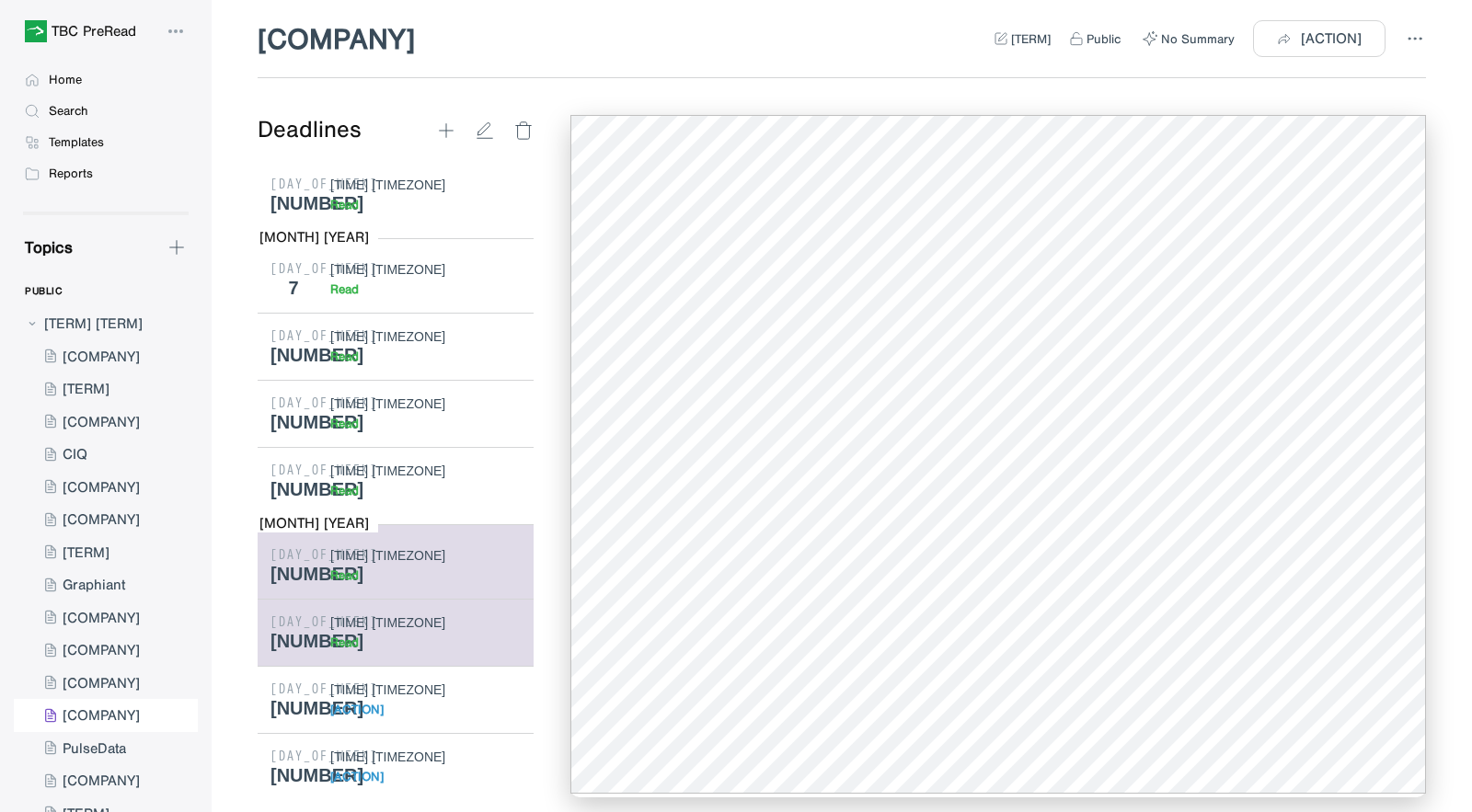 click on "[TIME]    [TIMEZONE]" at bounding box center [425, 623] 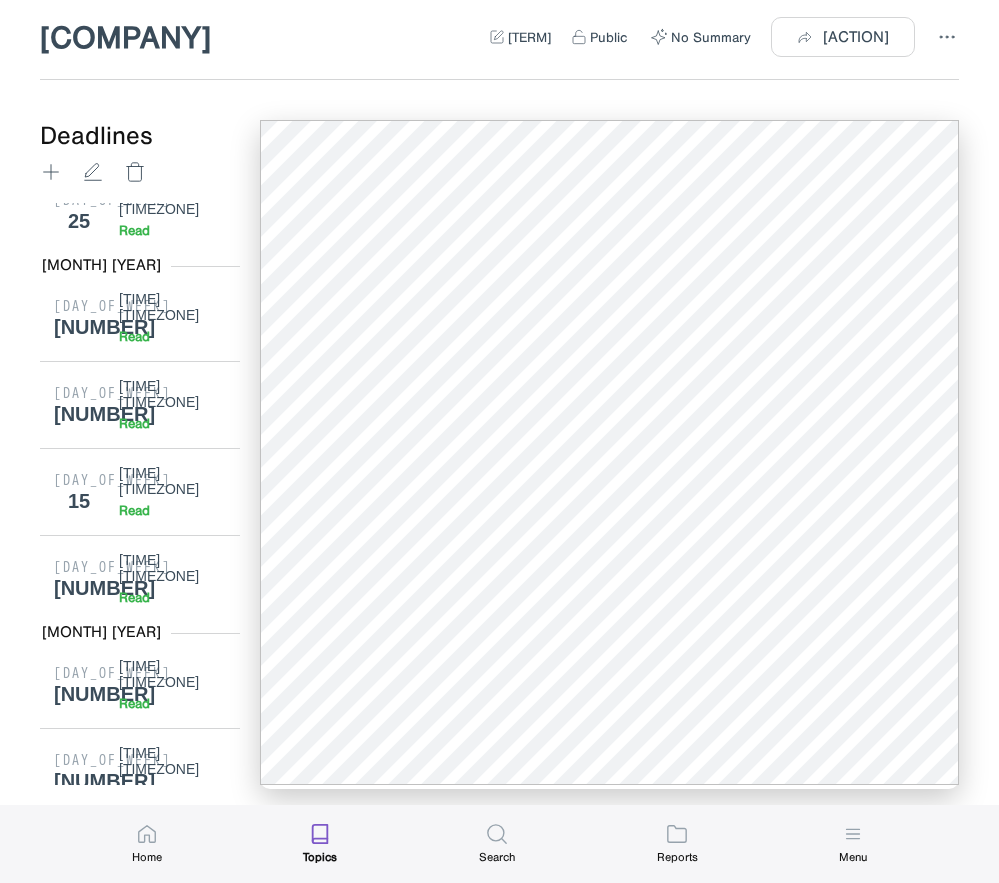 click on "[ACTION]" at bounding box center [148, 2519] 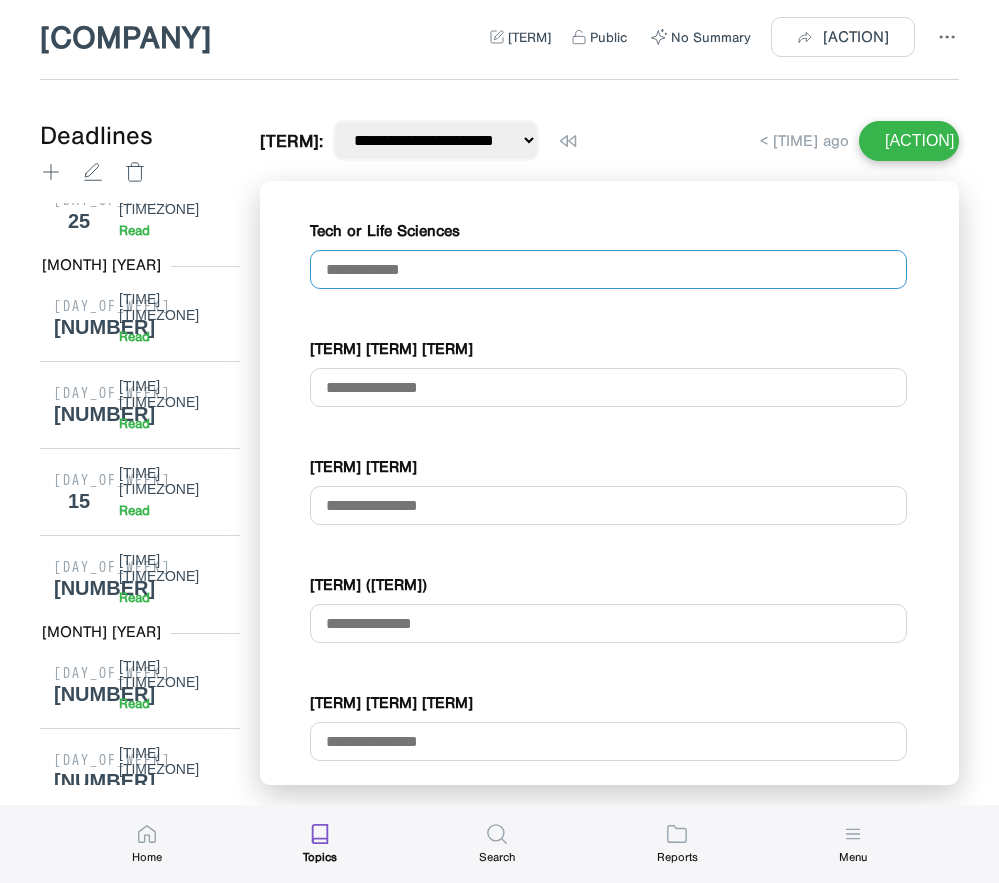 click at bounding box center (608, 269) 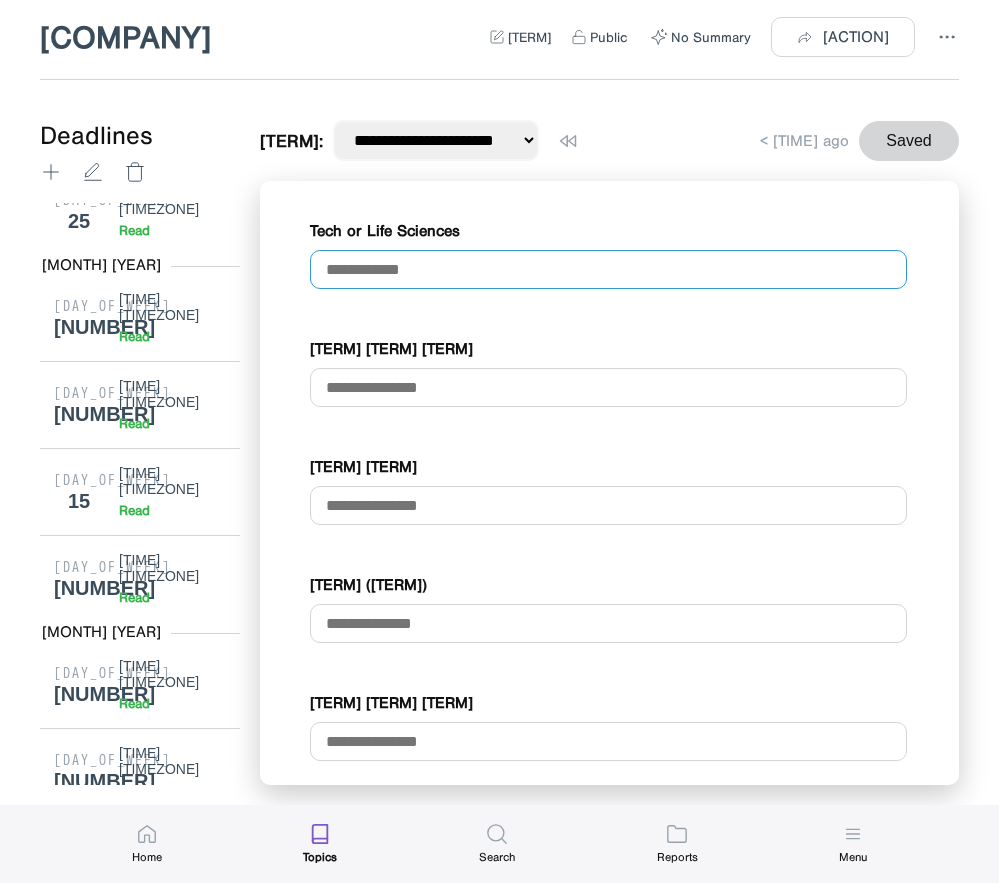 paste on "**********" 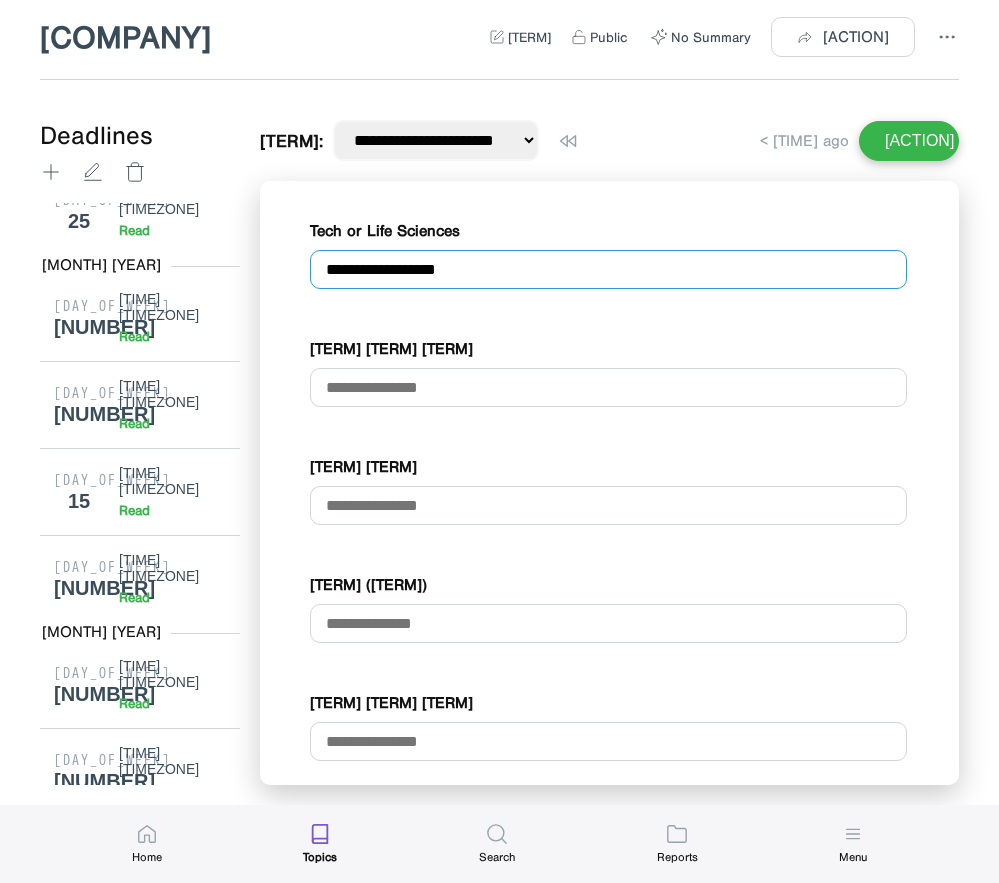 click on "**********" at bounding box center (608, 269) 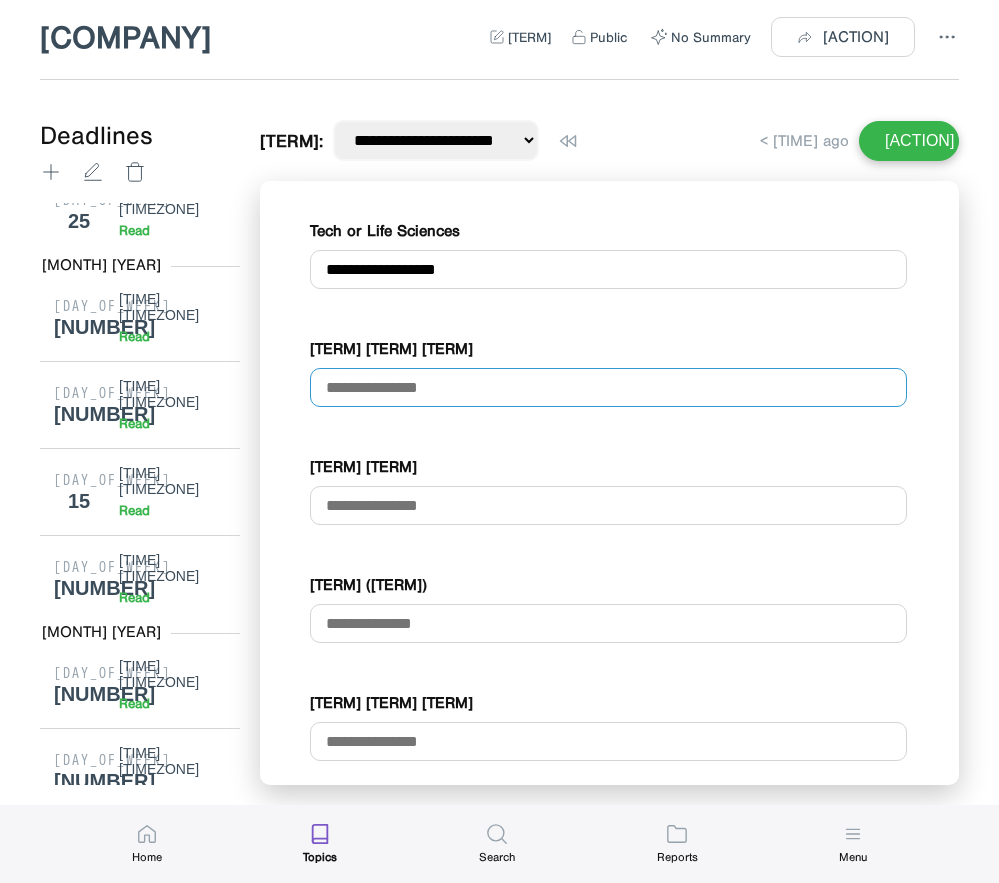 click at bounding box center [608, 387] 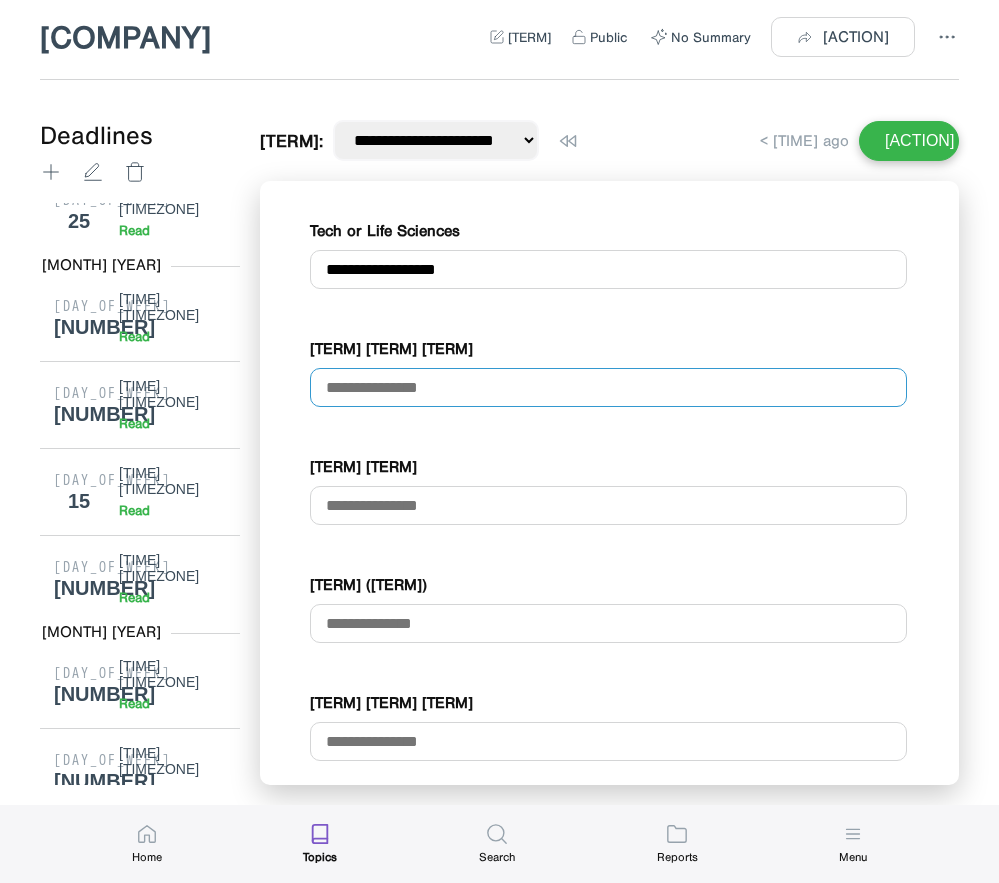 type 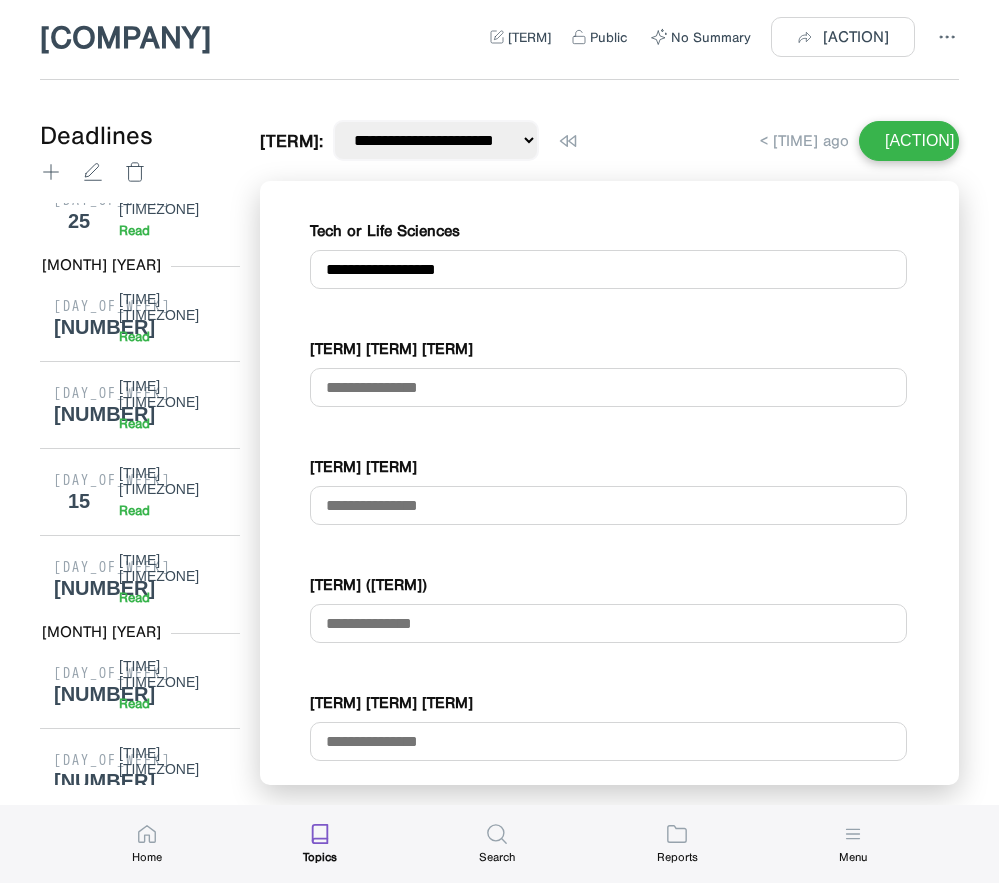 click on "[TERM] [TERM]" at bounding box center (609, 491) 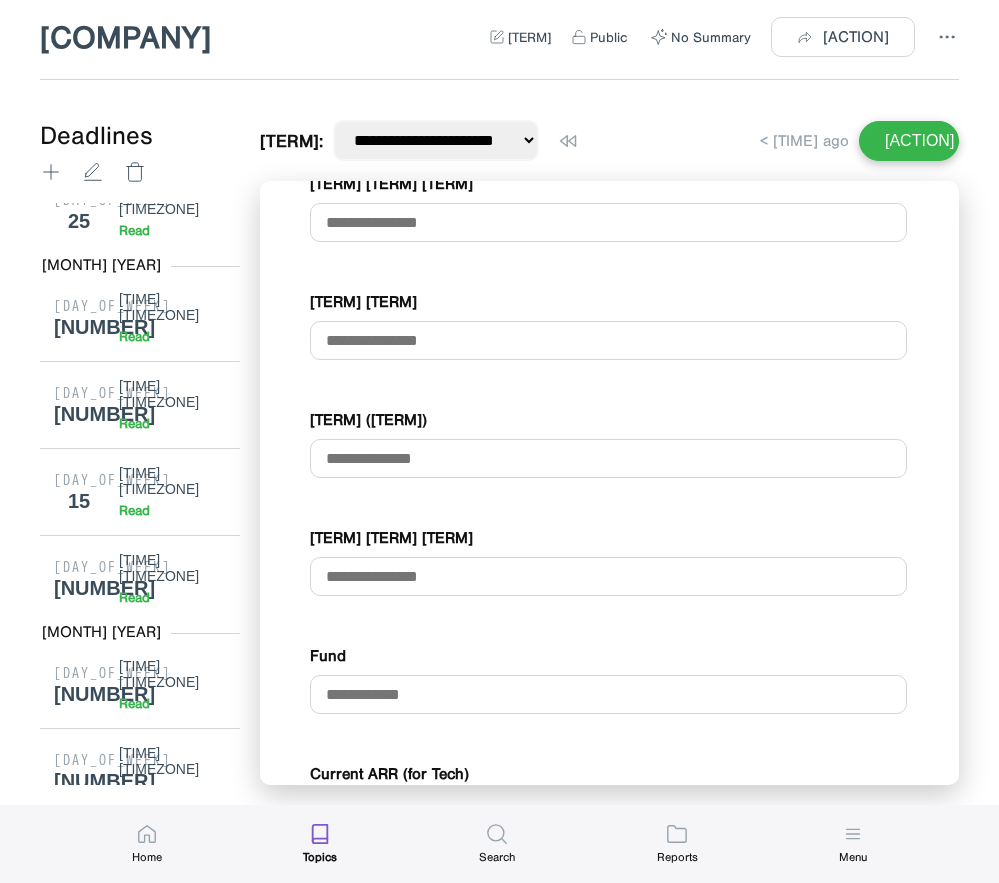 scroll, scrollTop: 166, scrollLeft: 0, axis: vertical 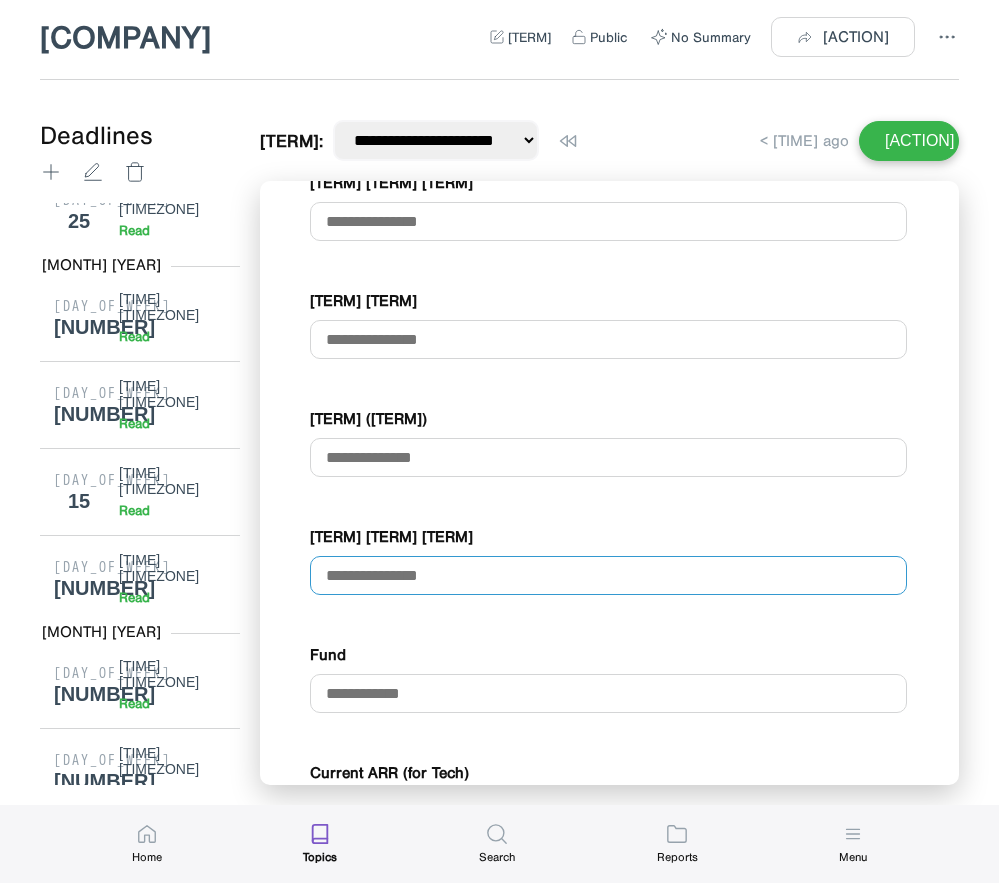 click at bounding box center [608, 575] 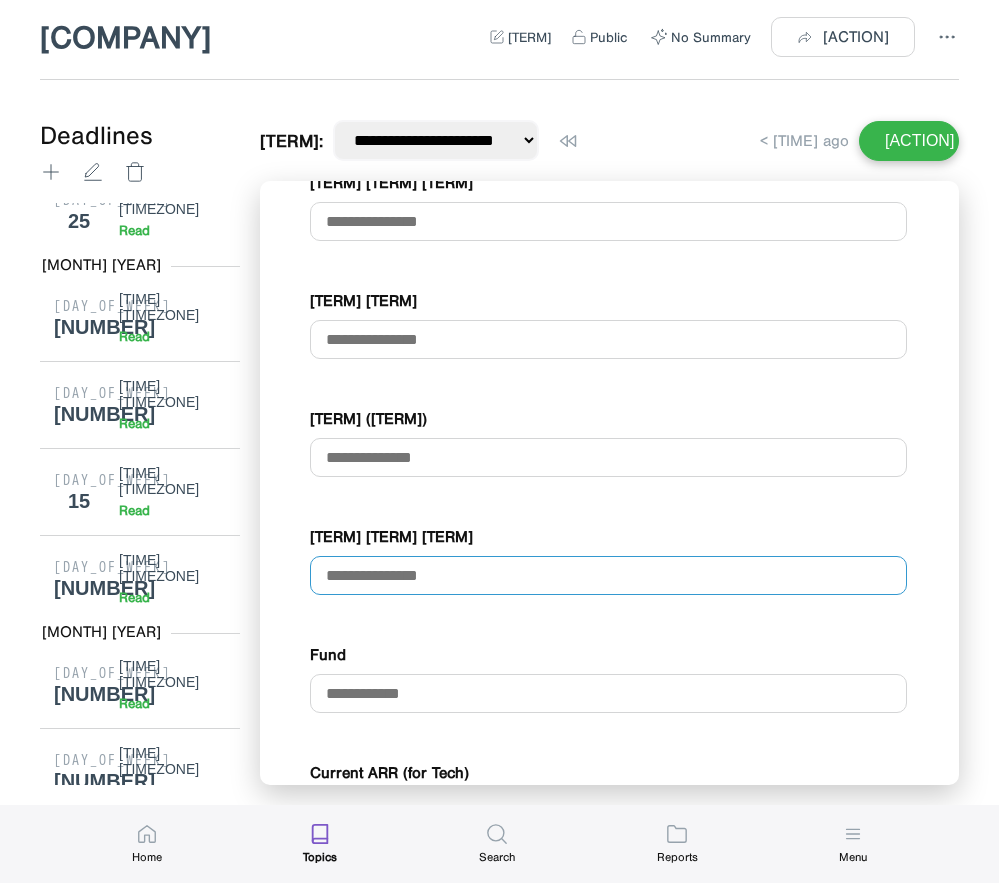 click at bounding box center [608, 575] 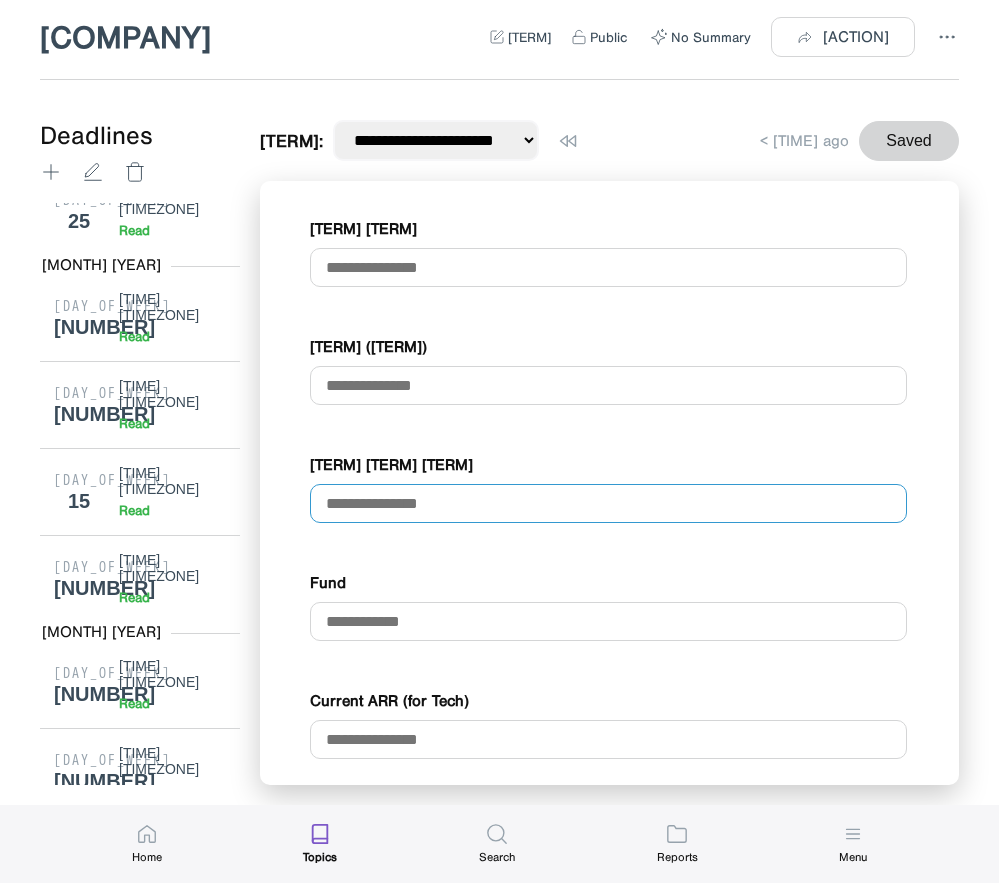 scroll, scrollTop: 243, scrollLeft: 0, axis: vertical 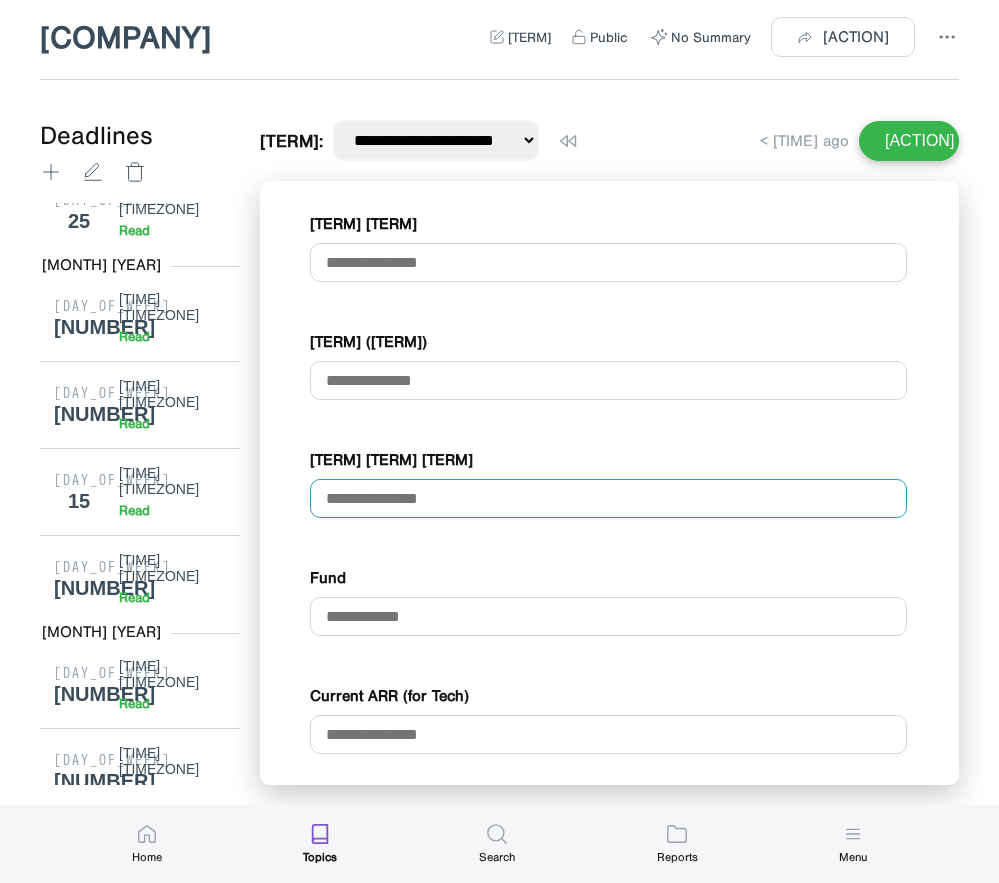 type 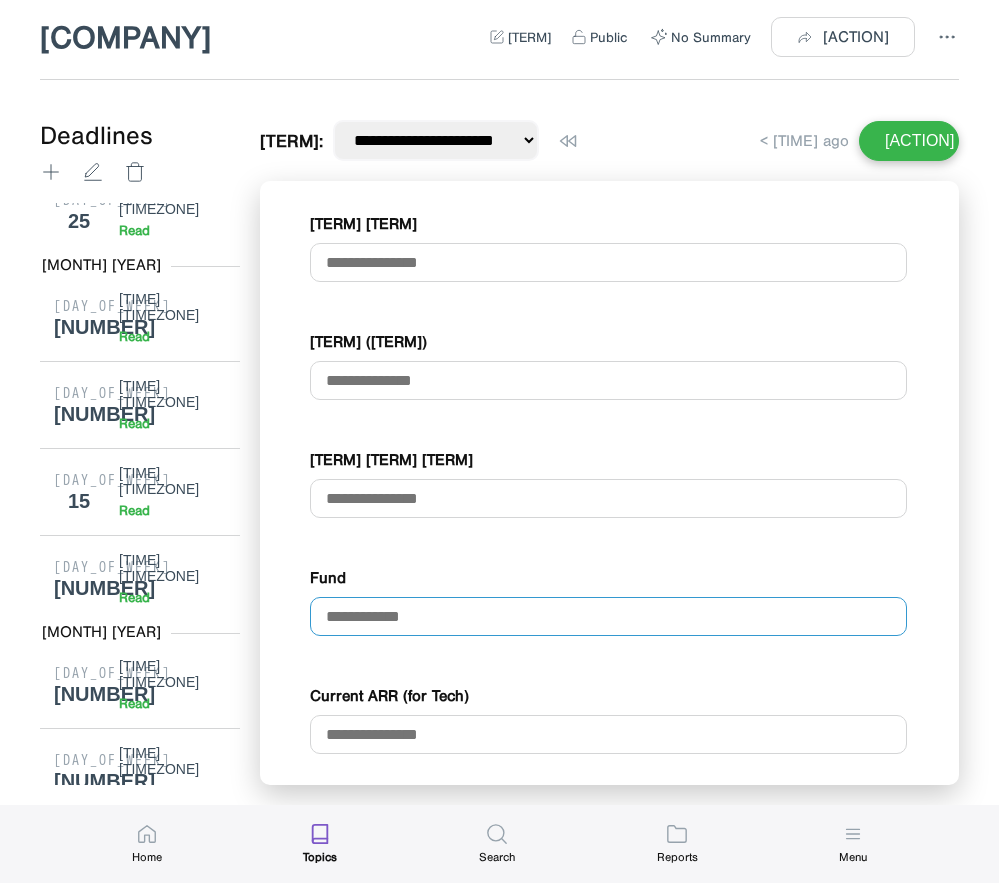 click at bounding box center [608, 616] 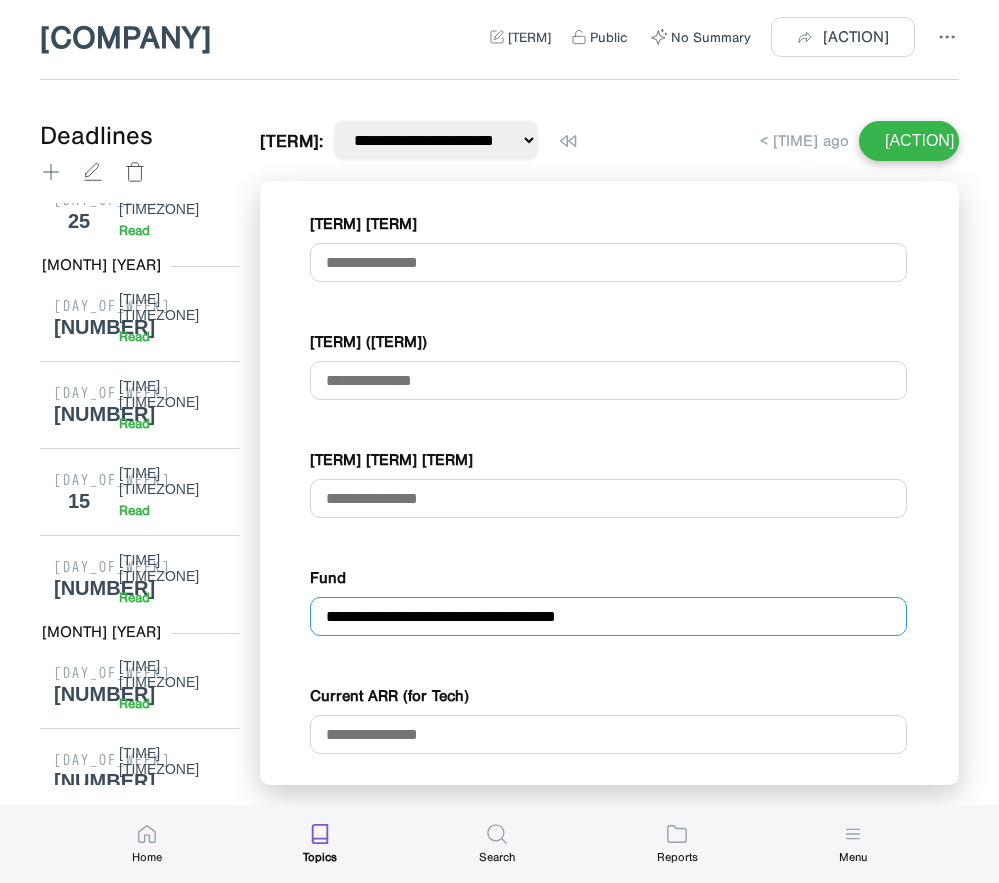 click on "**********" at bounding box center [608, 616] 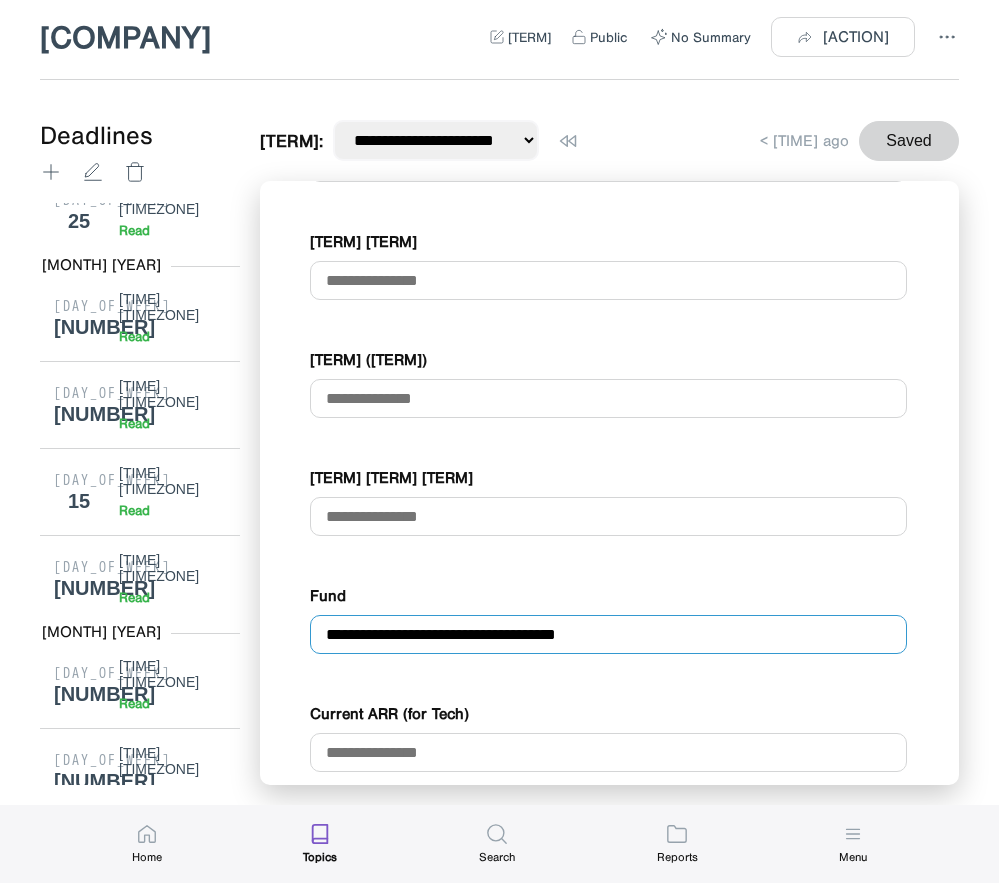 scroll, scrollTop: 223, scrollLeft: 0, axis: vertical 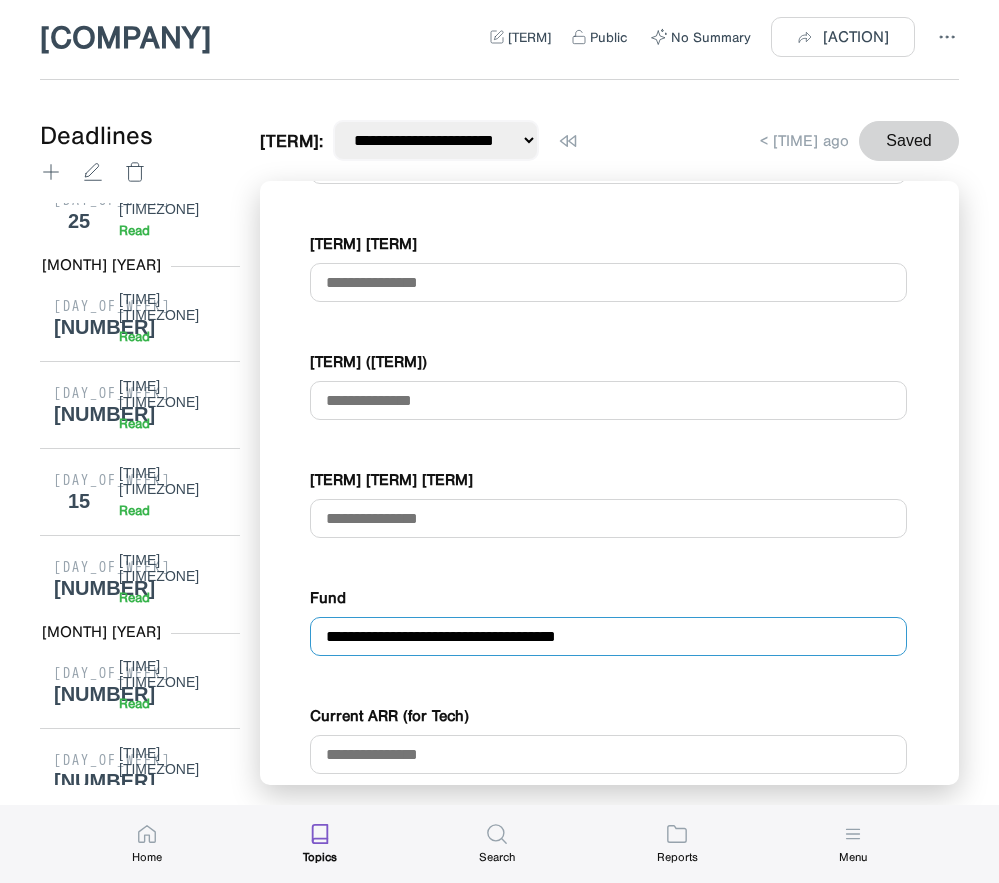 type on "**********" 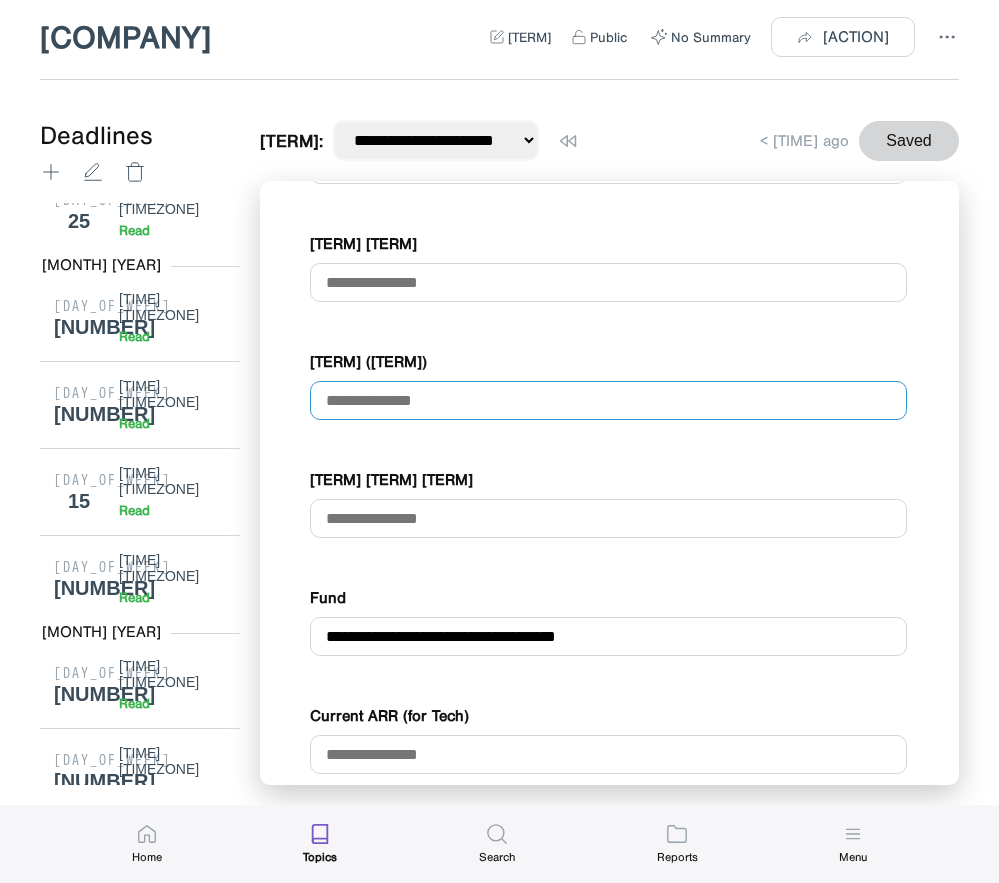 click at bounding box center (608, 400) 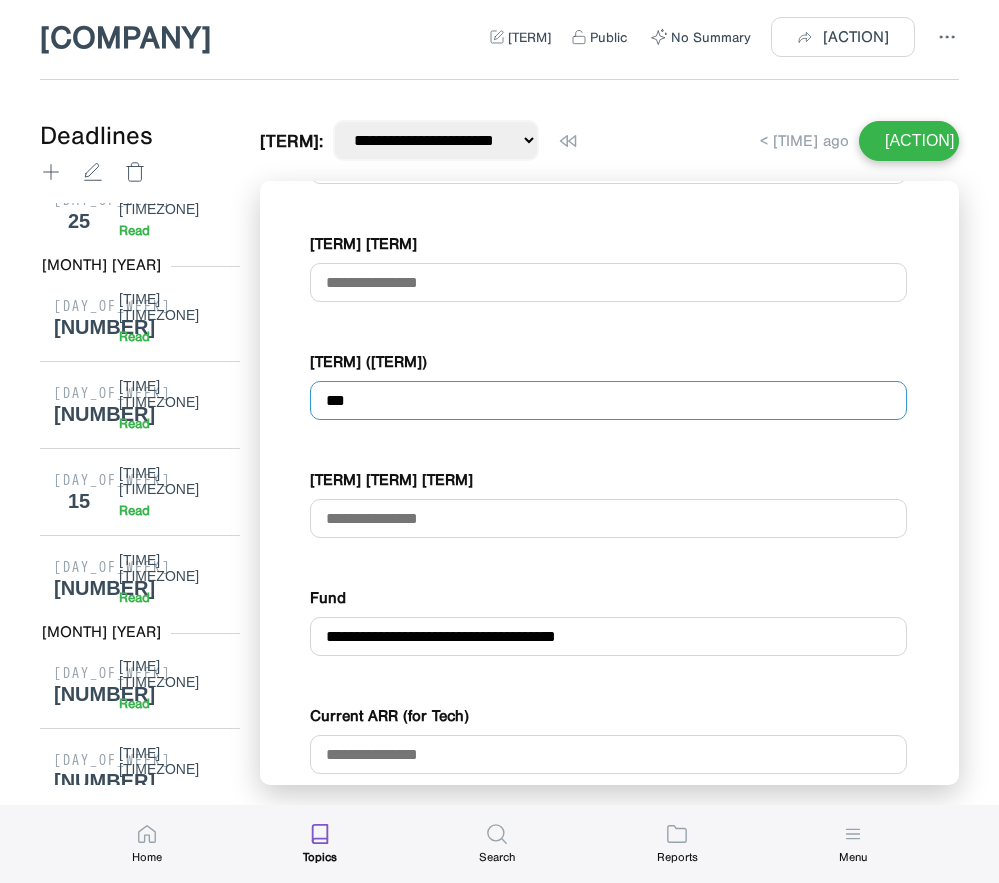 type on "***" 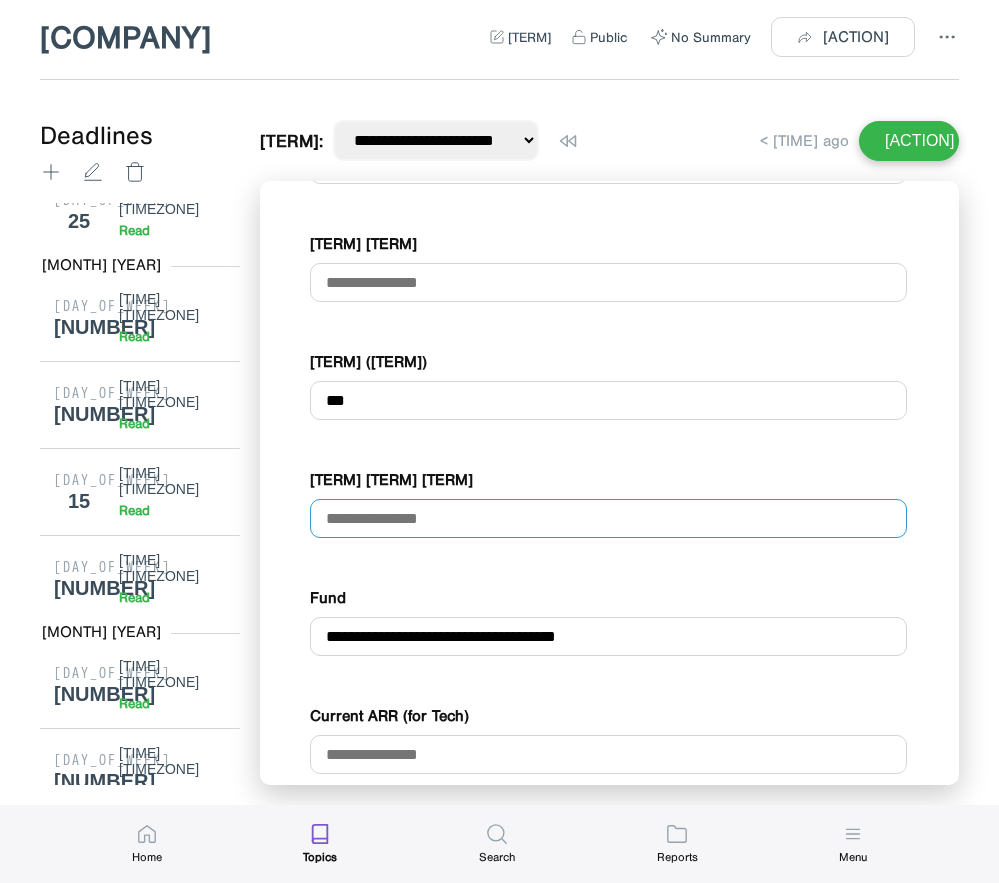 click at bounding box center [608, 518] 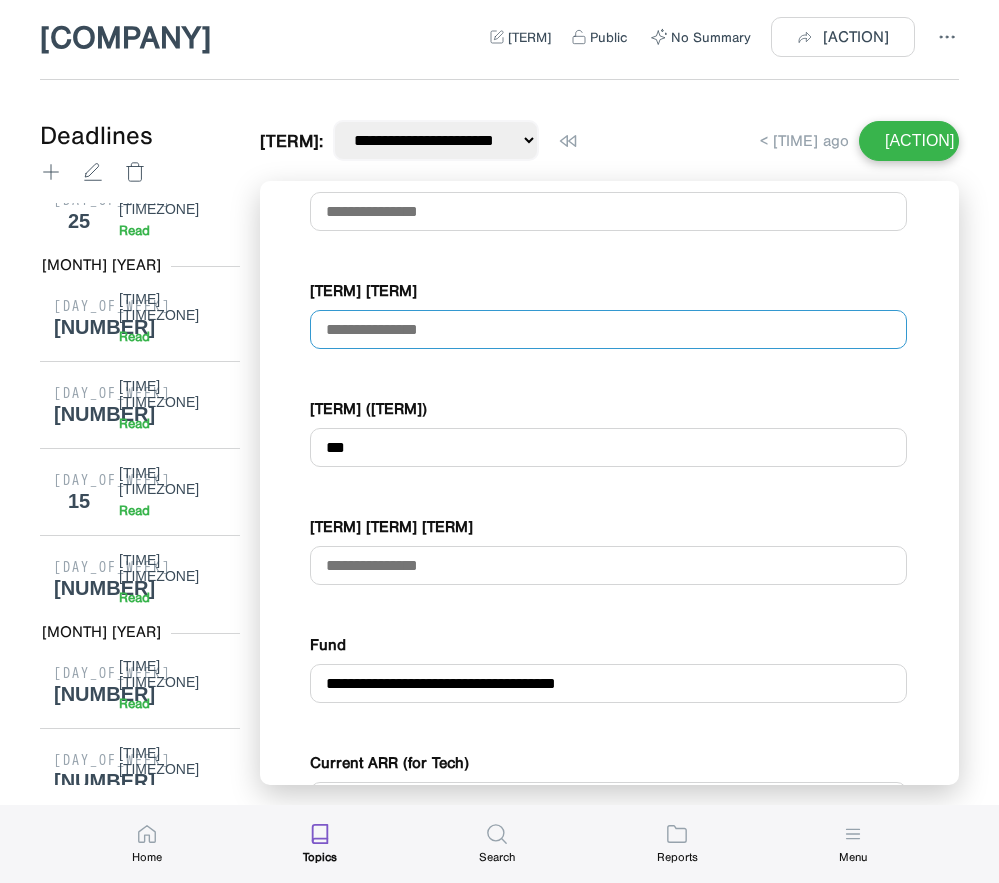 click at bounding box center (608, 329) 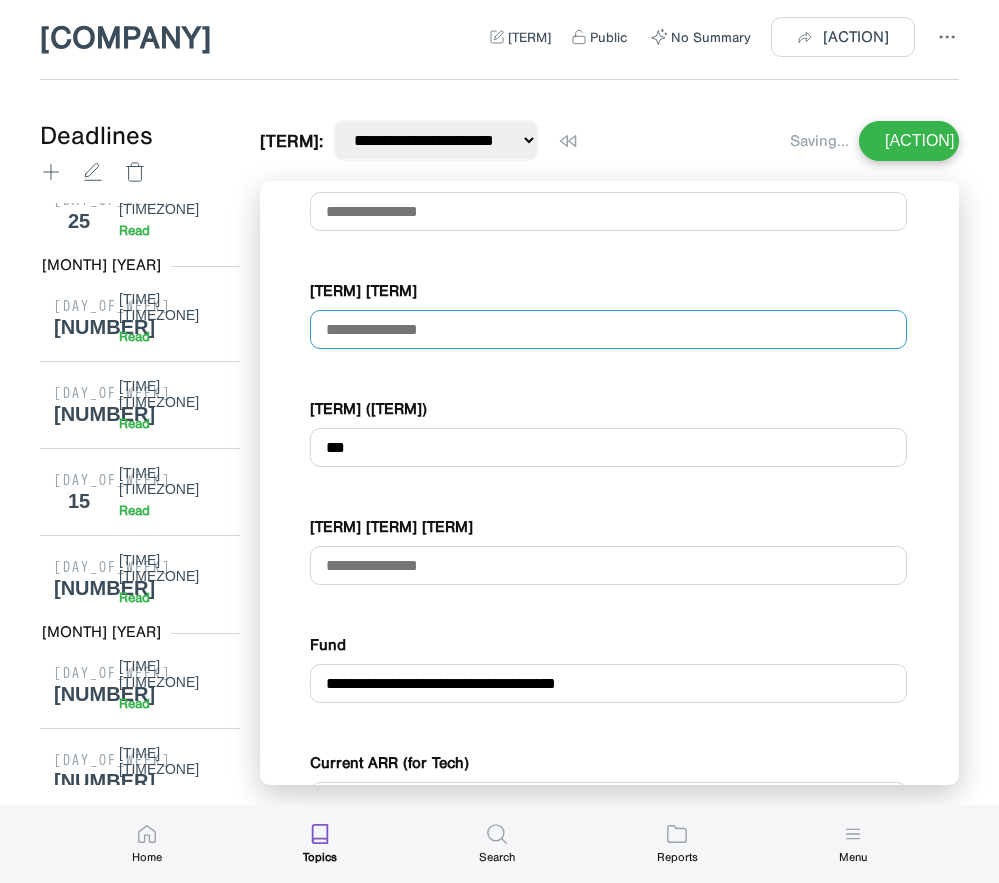 scroll, scrollTop: 18, scrollLeft: 0, axis: vertical 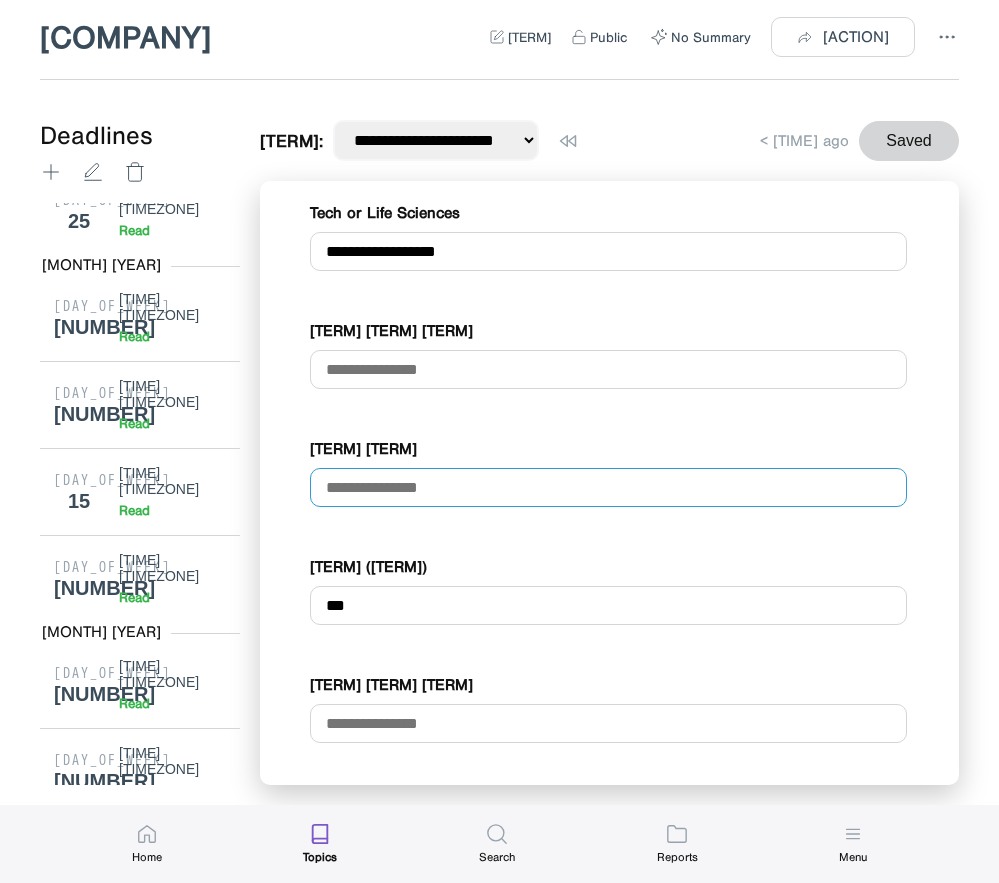 paste on "********" 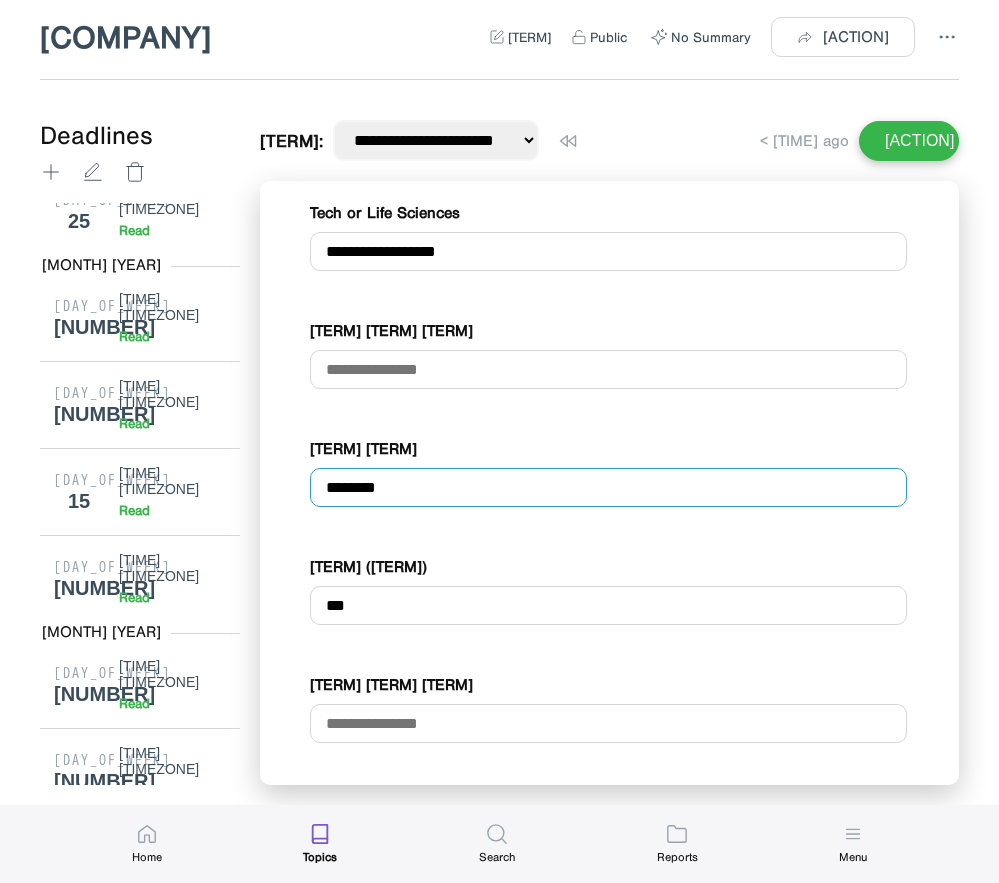 scroll, scrollTop: 0, scrollLeft: 0, axis: both 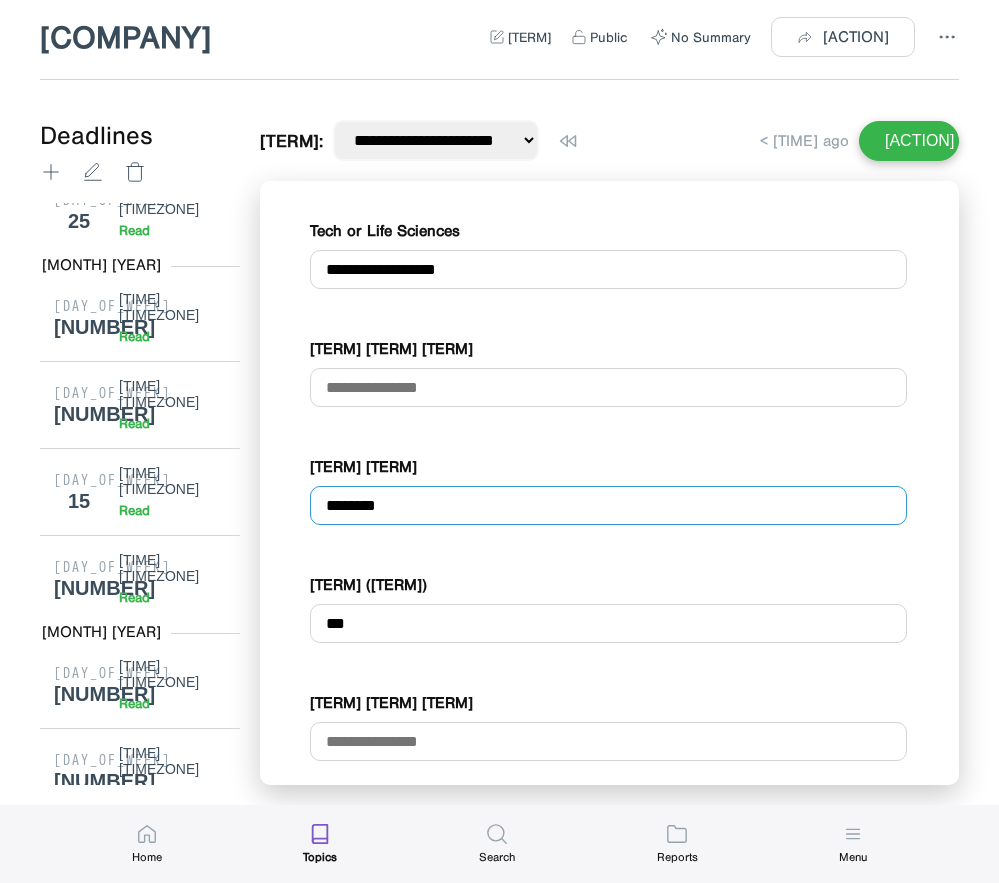 type on "********" 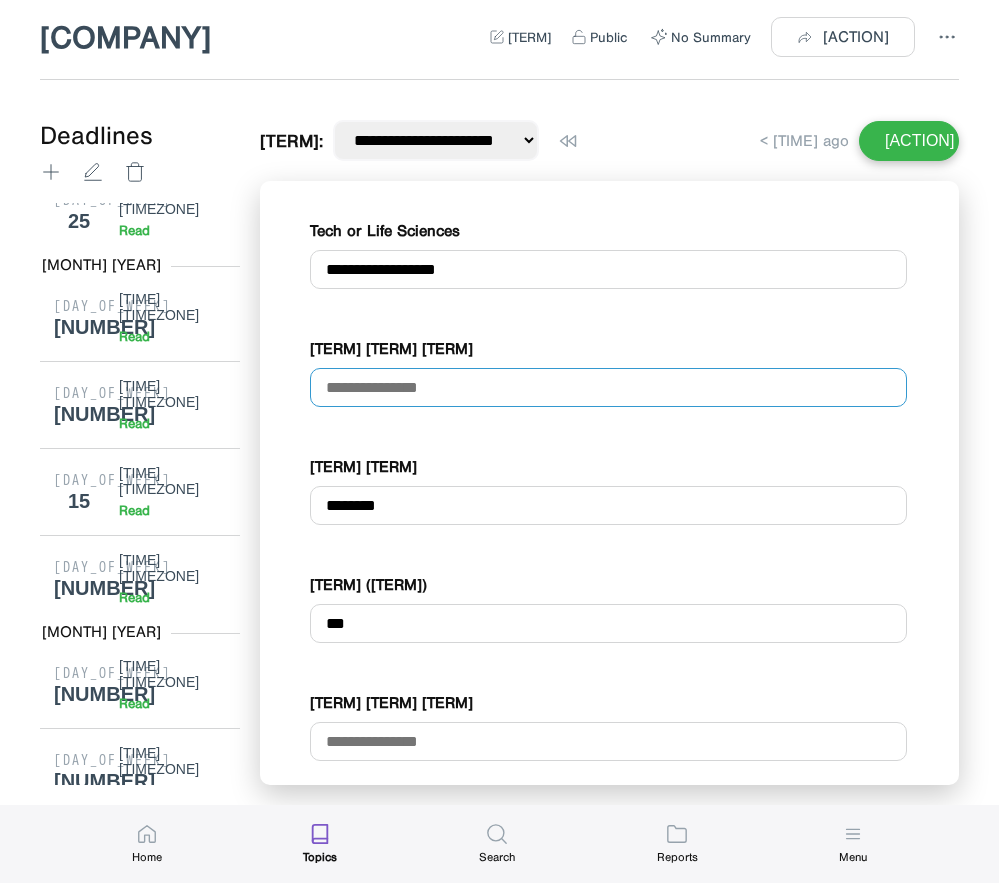click at bounding box center (608, 387) 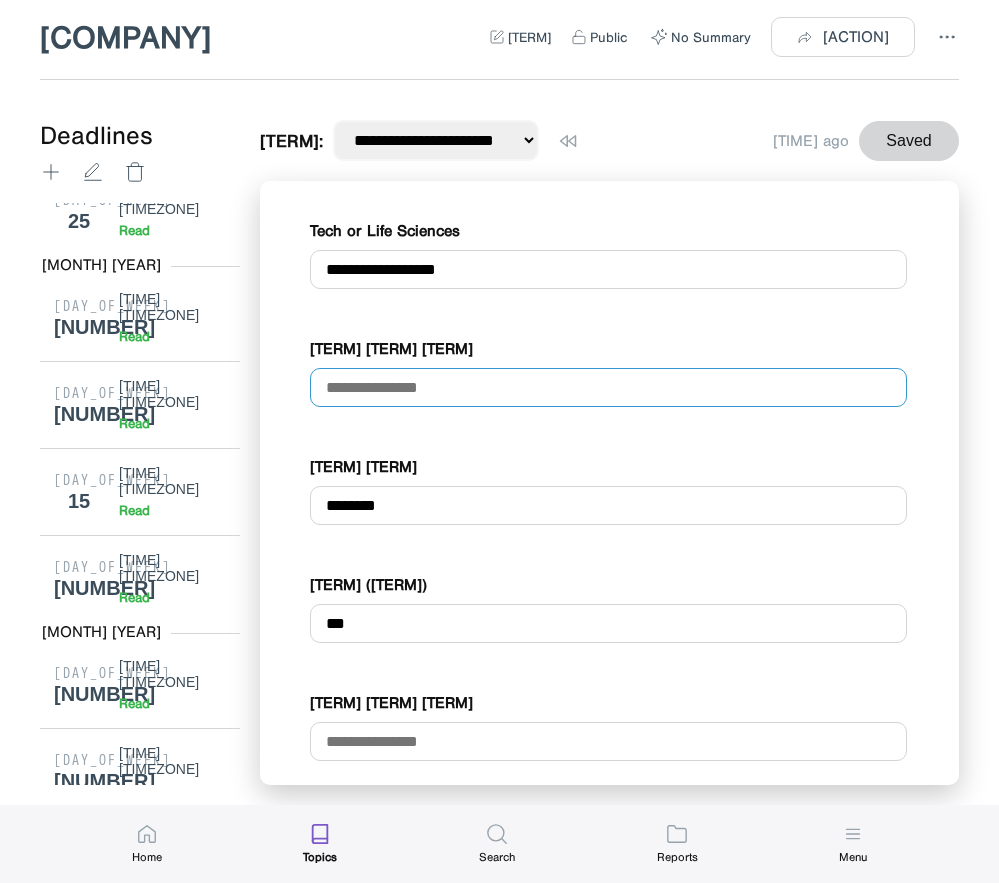 paste on "**********" 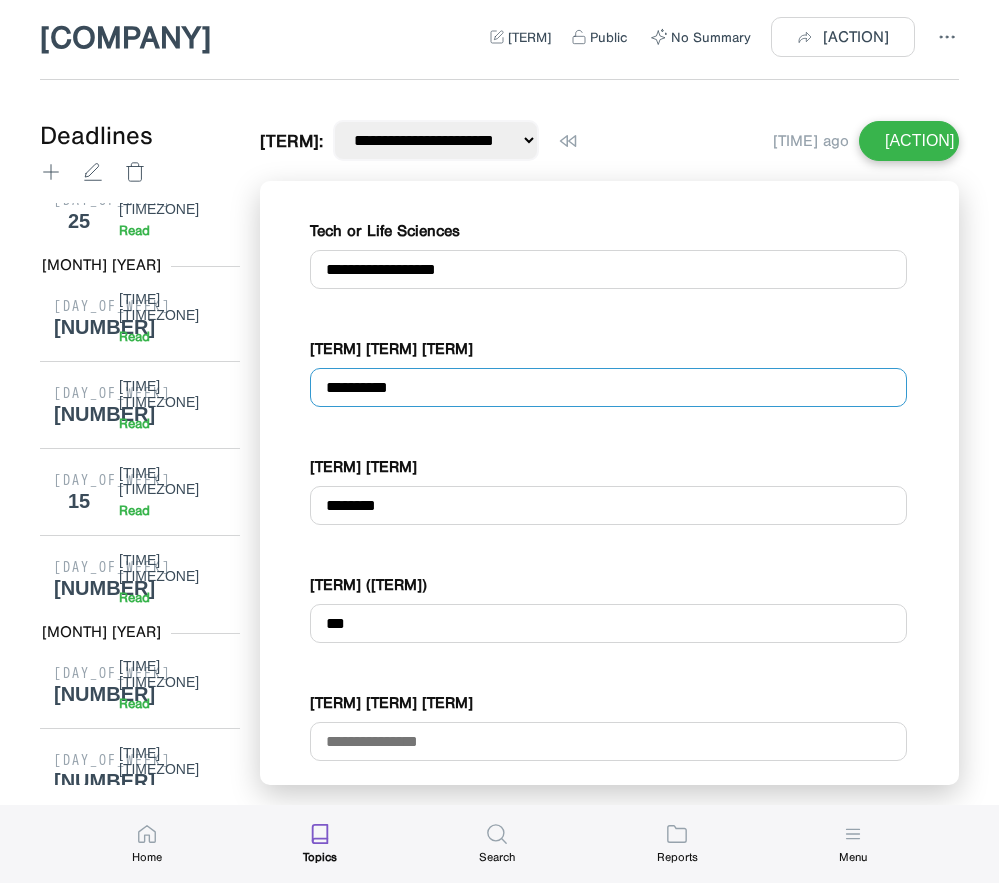 type on "**********" 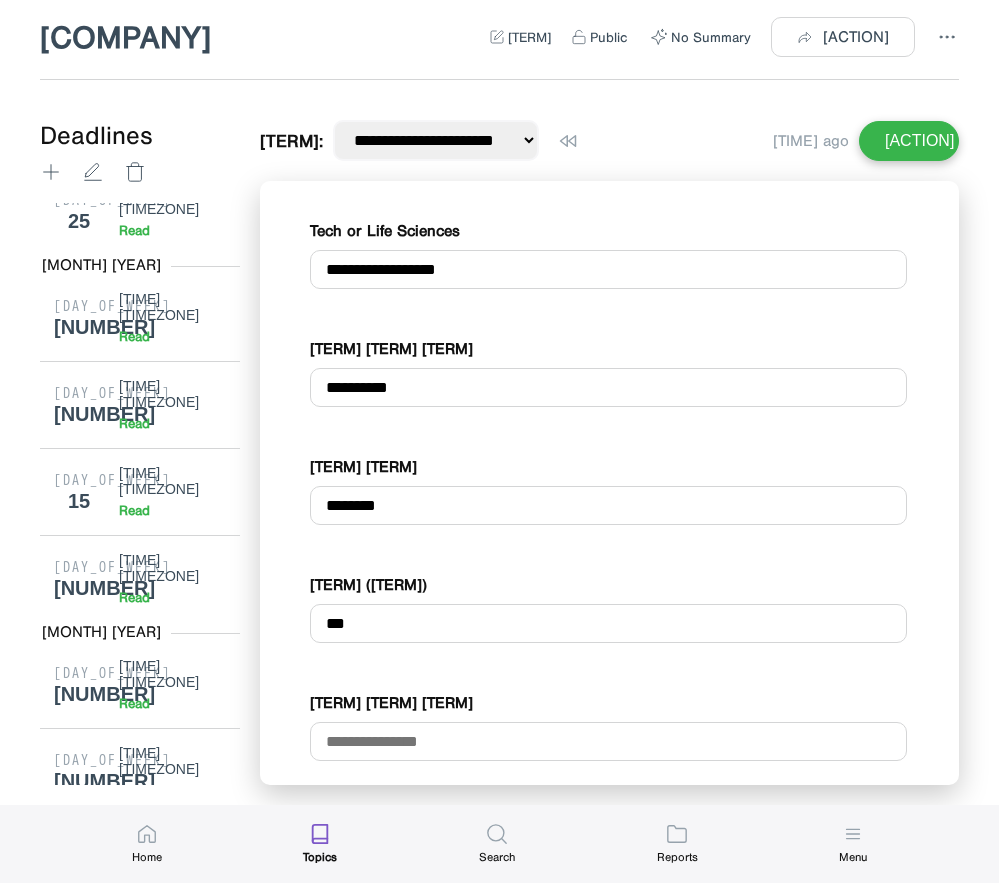 click on "[TERM] [TERM]" at bounding box center [609, 466] 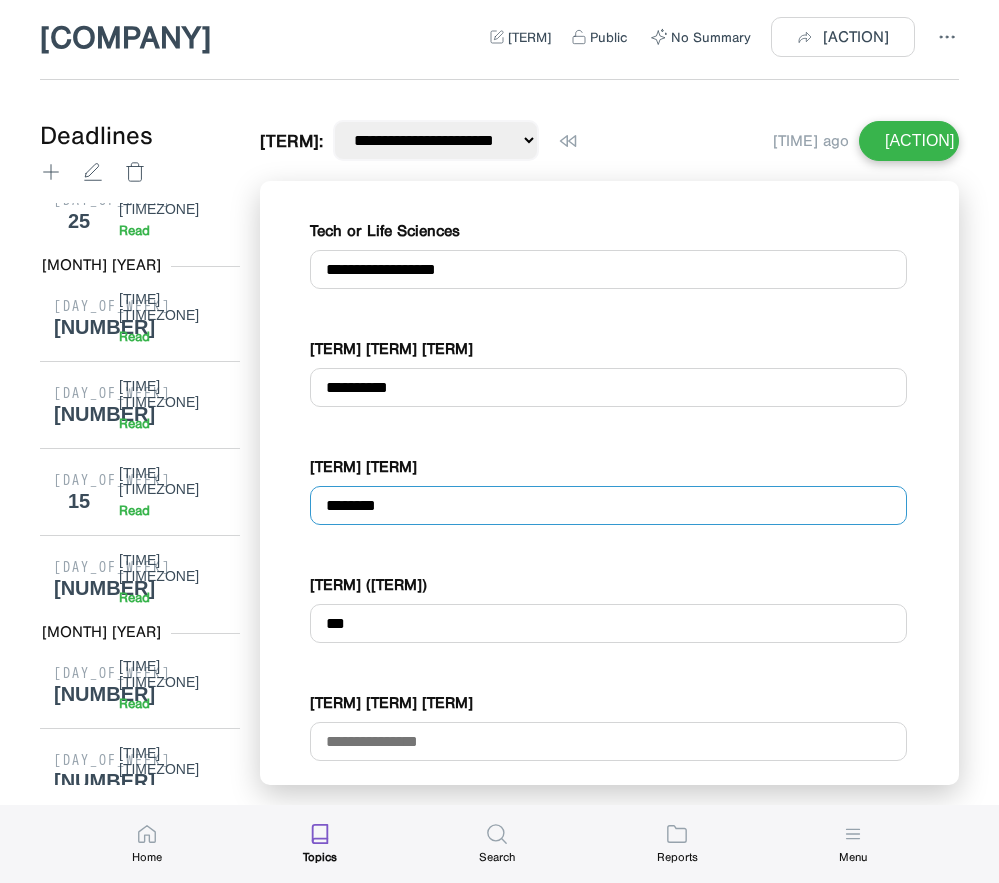 click on "********" at bounding box center [608, 505] 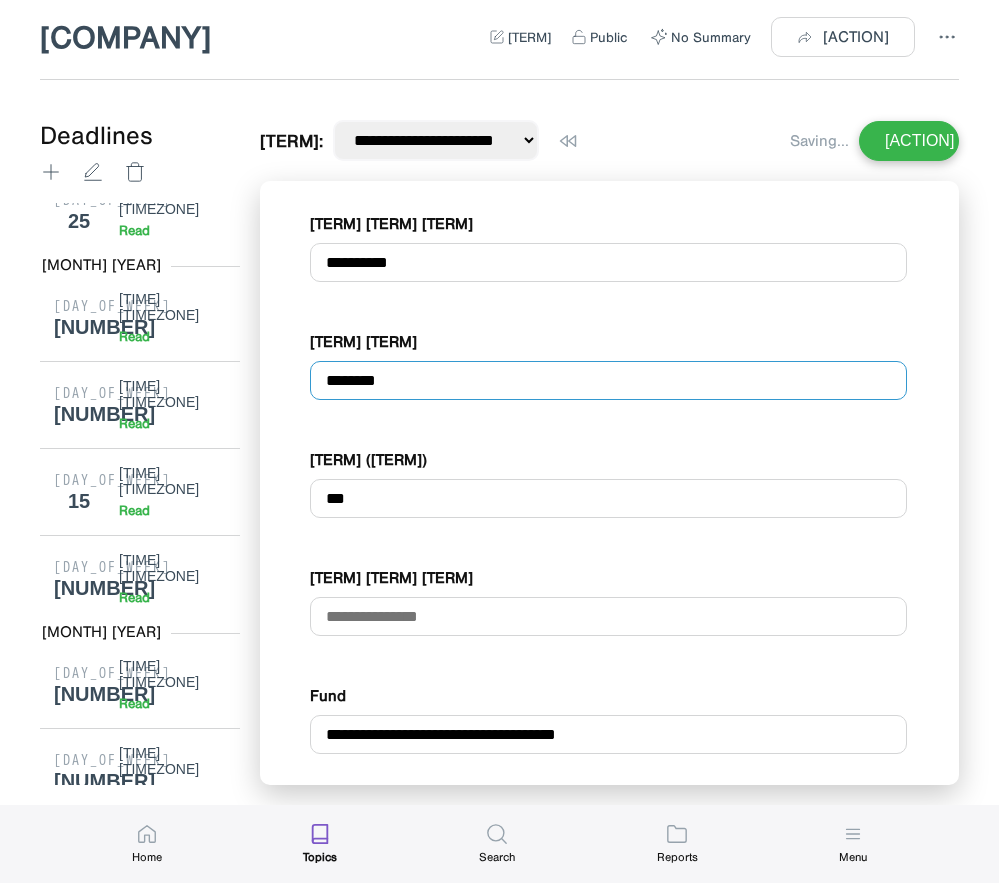 scroll, scrollTop: 0, scrollLeft: 0, axis: both 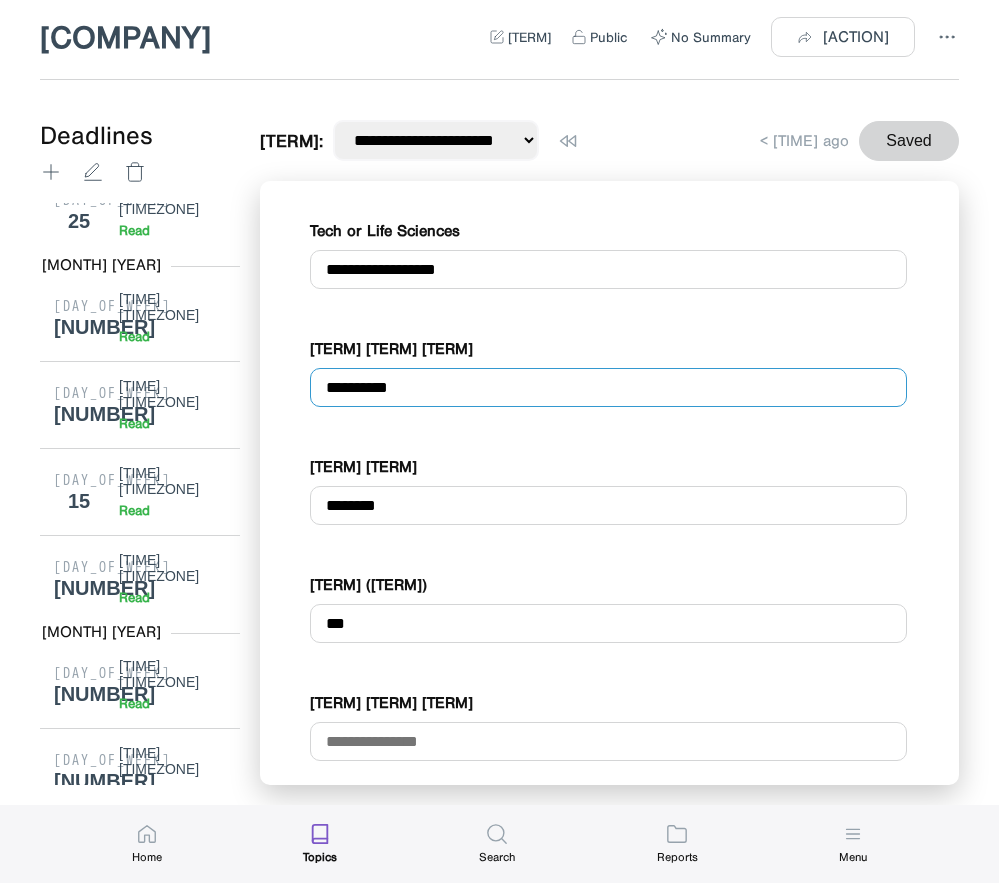 click on "**********" at bounding box center [608, 387] 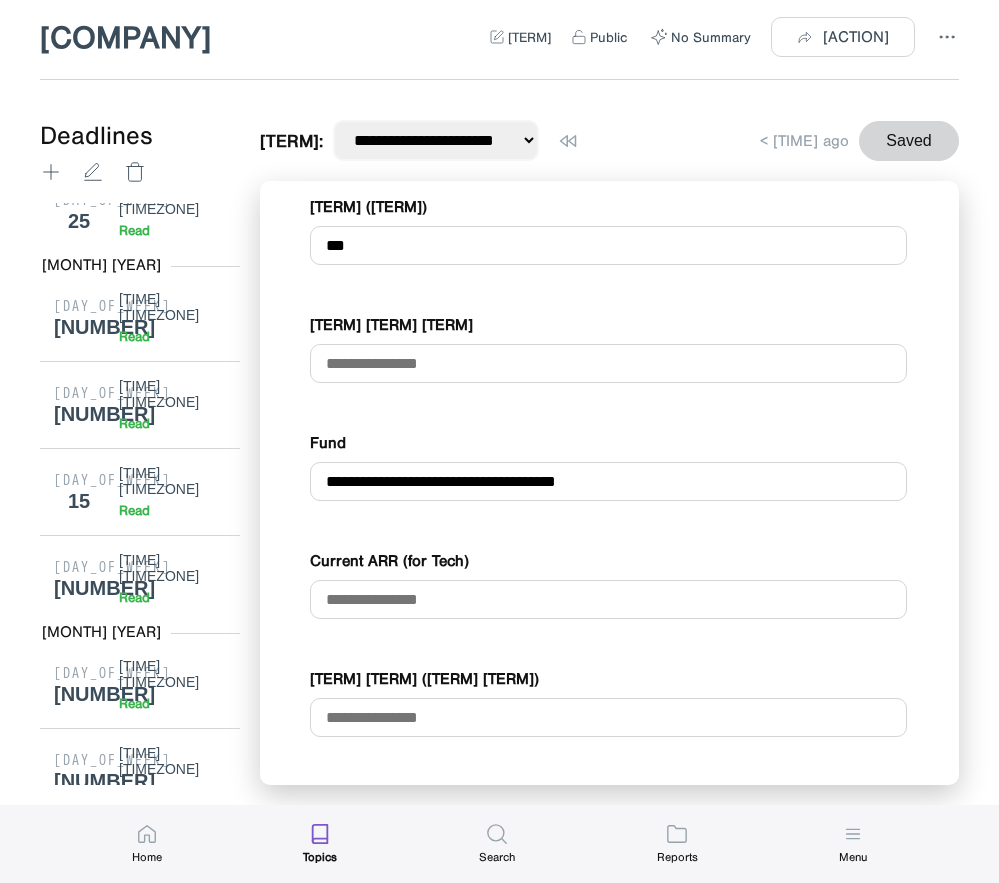 scroll, scrollTop: 379, scrollLeft: 0, axis: vertical 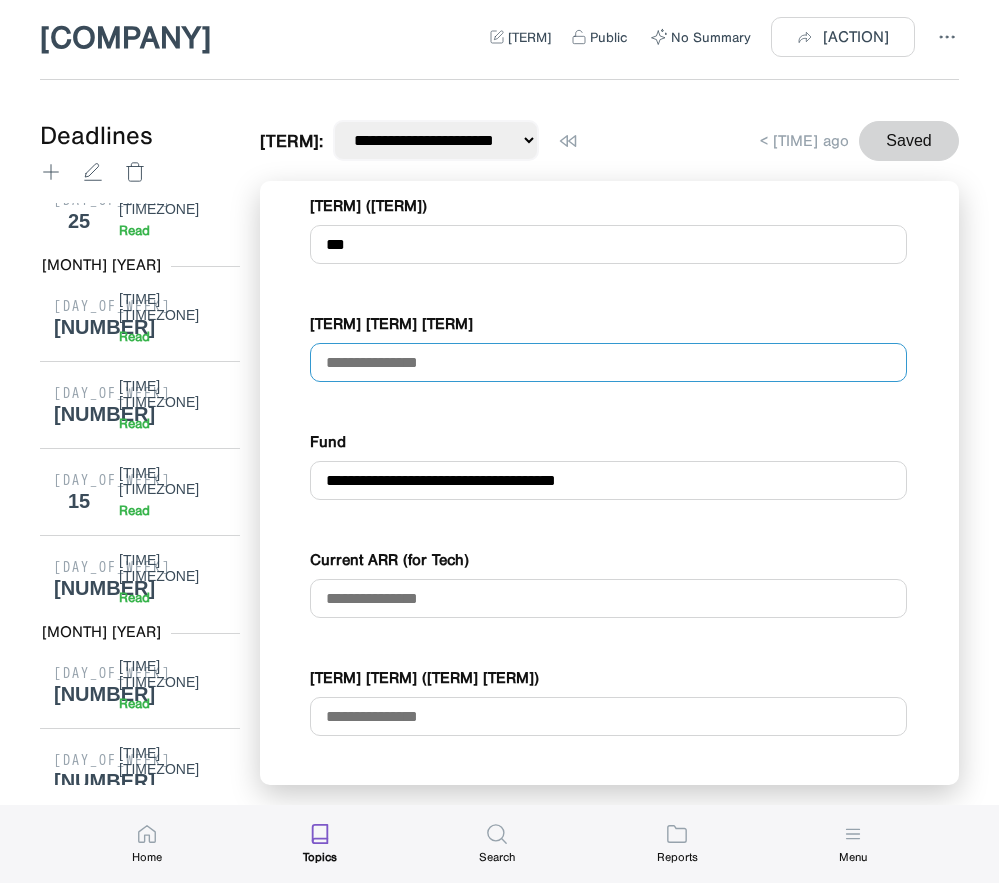 click at bounding box center [608, 362] 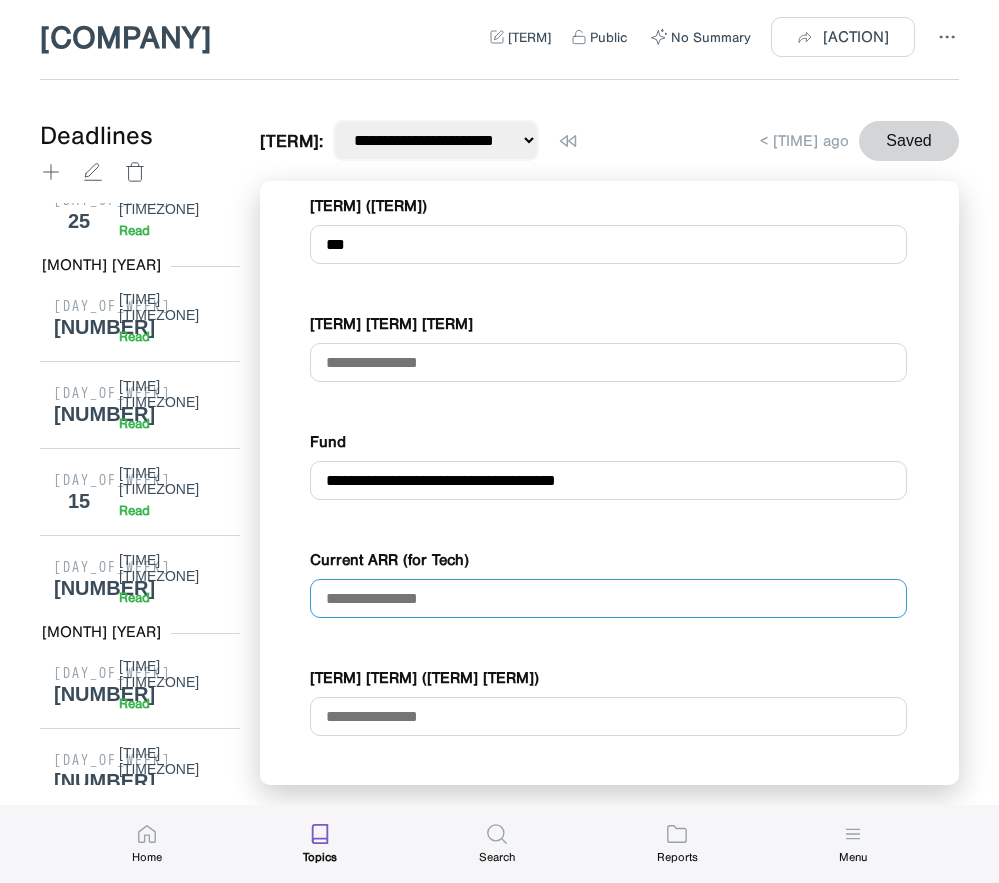 click at bounding box center (608, 598) 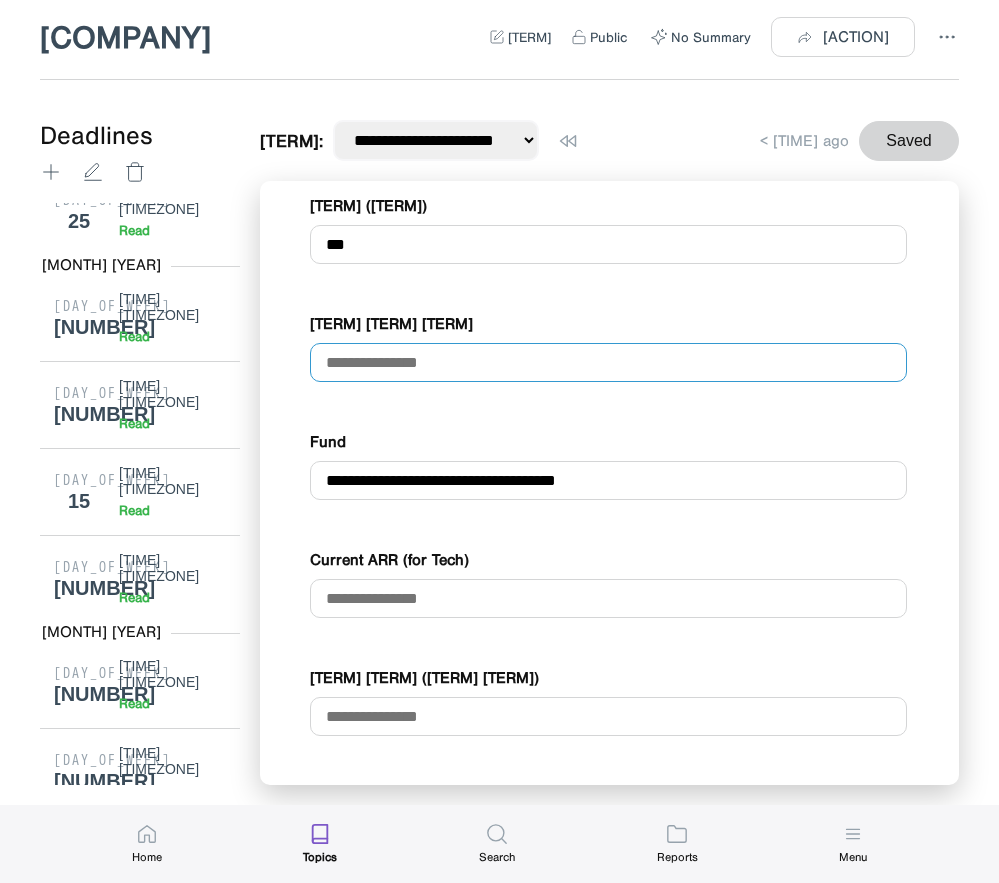 click at bounding box center (608, 362) 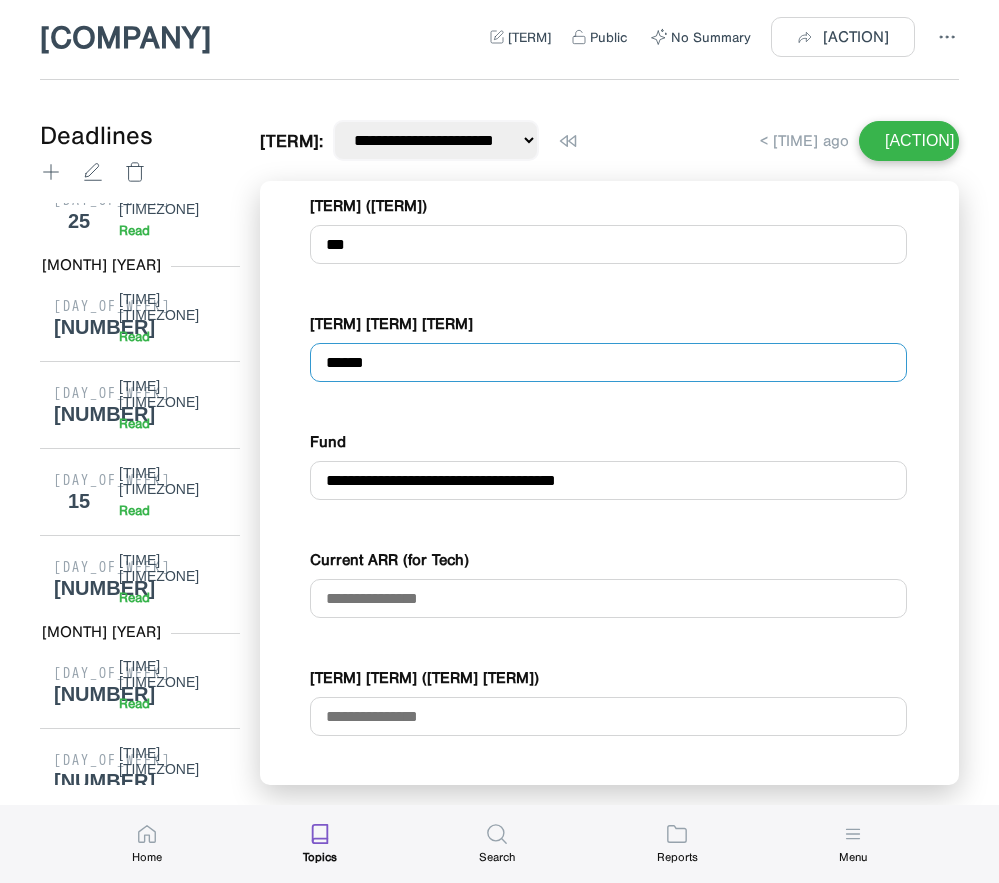 type on "******" 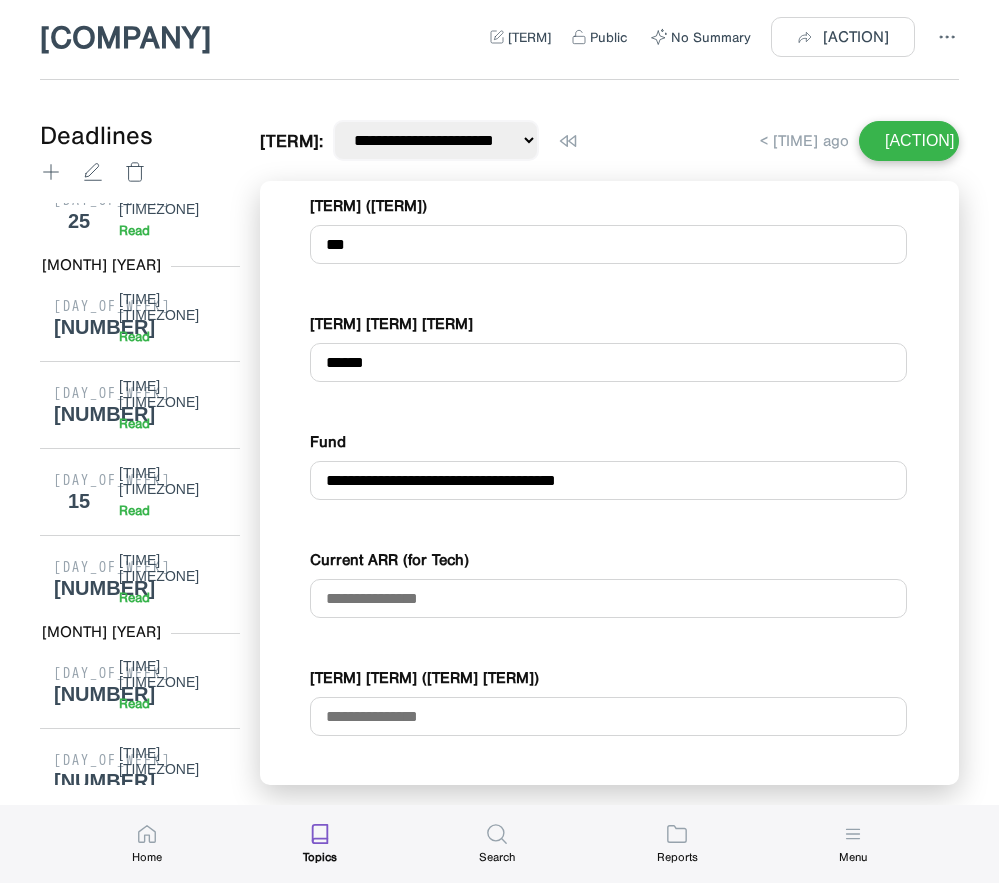 click on "Read" at bounding box center (172, 2432) 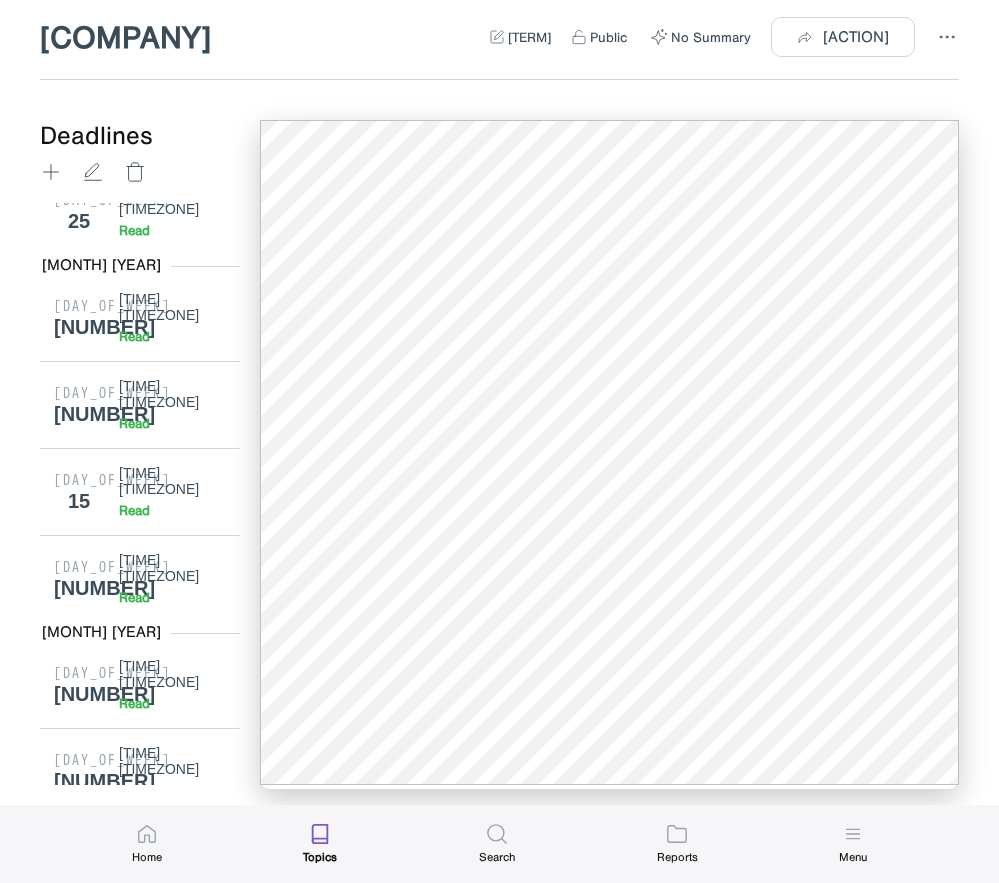 click on "[TIME]    [TIMEZONE]" at bounding box center [172, 2490] 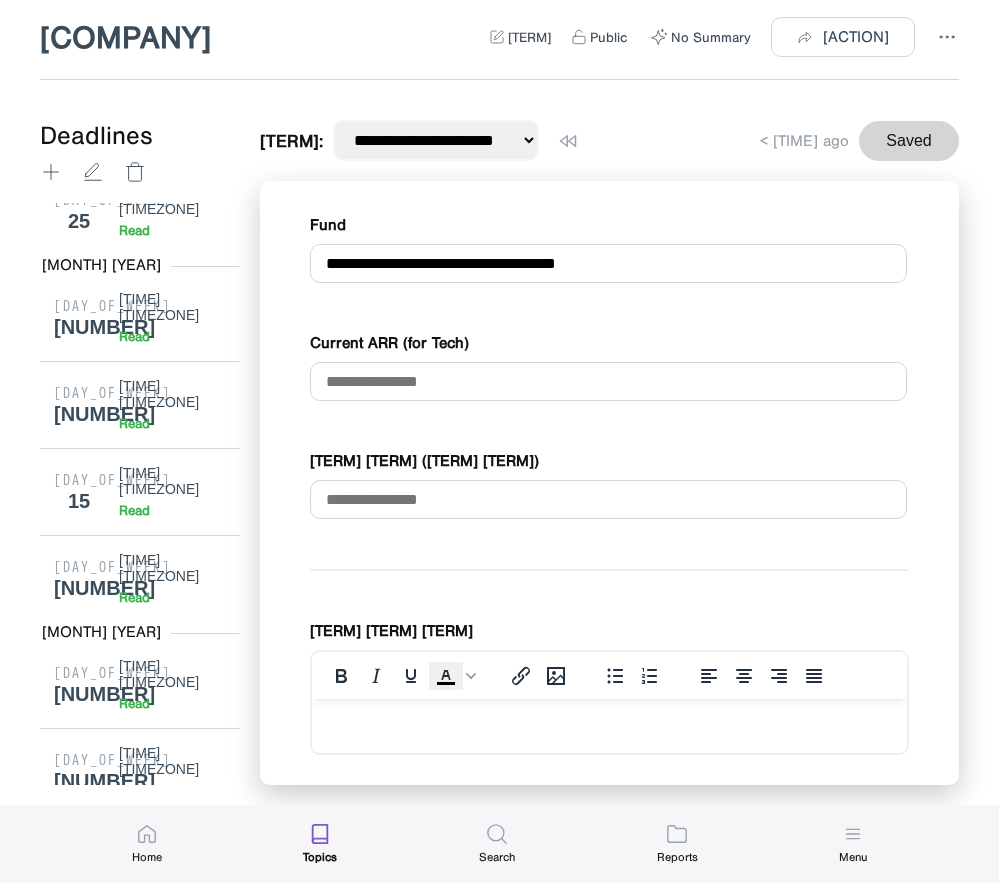 scroll, scrollTop: 312, scrollLeft: 0, axis: vertical 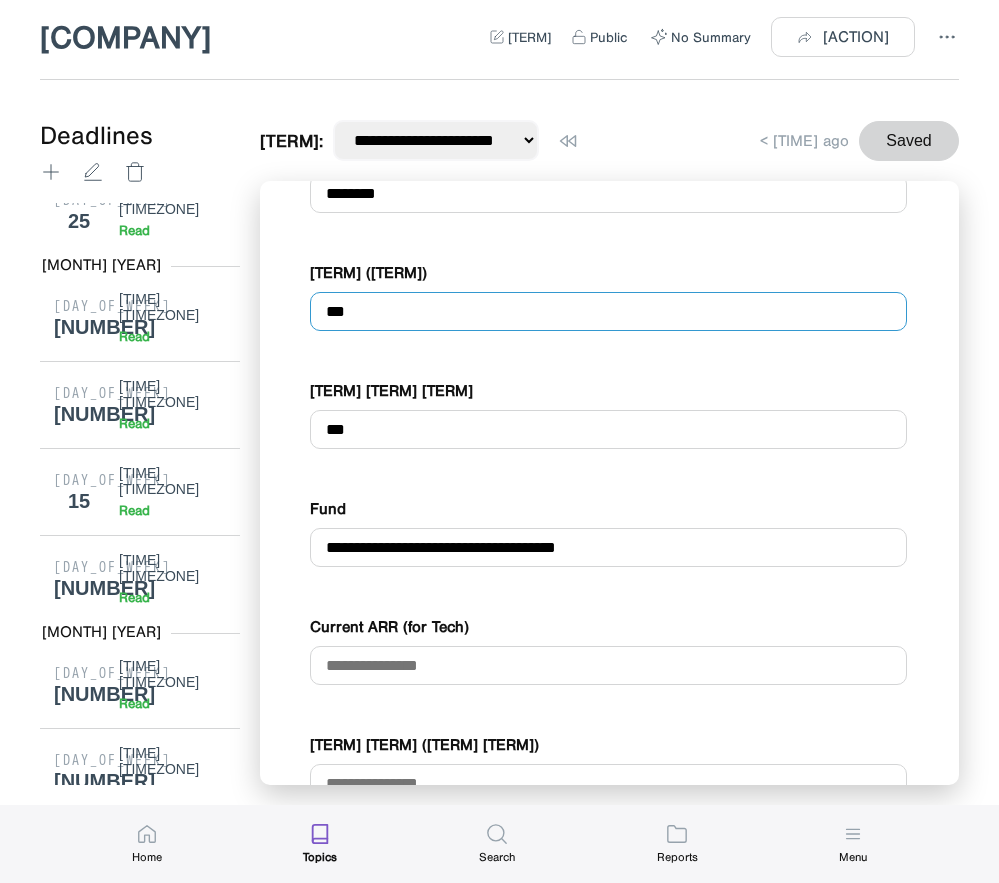 click on "***" at bounding box center (608, 311) 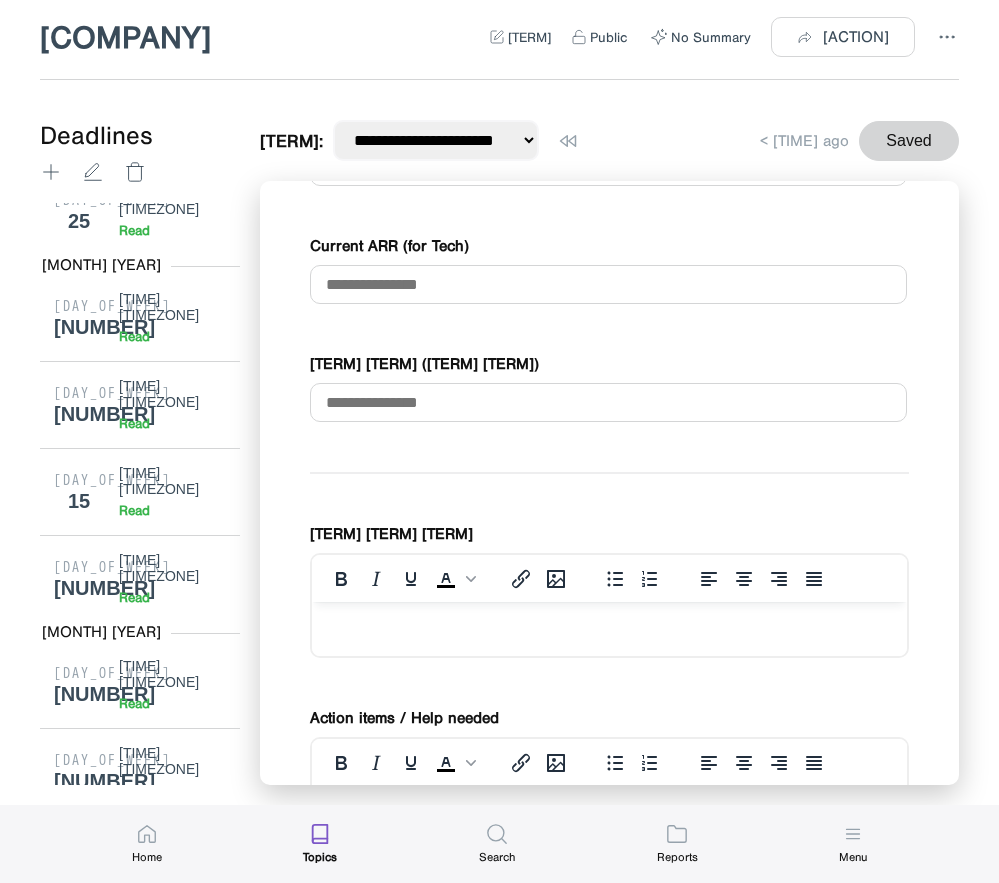 scroll, scrollTop: 691, scrollLeft: 0, axis: vertical 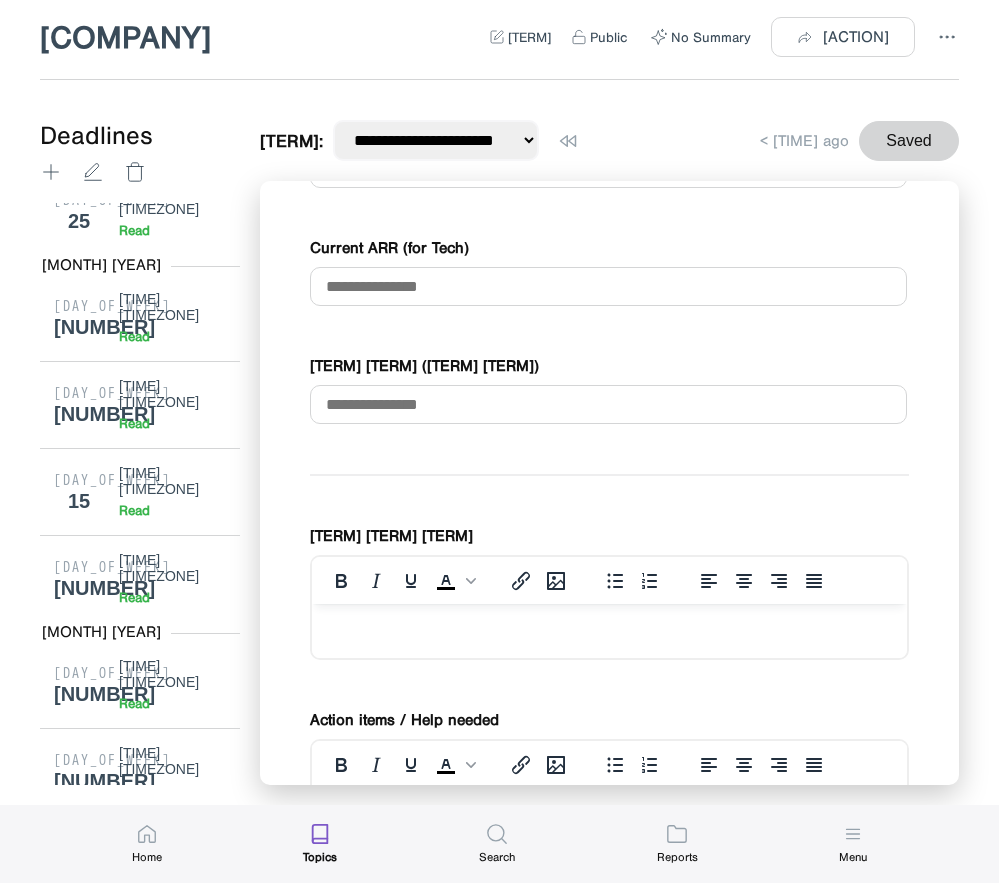 click on "Read" at bounding box center (134, 2432) 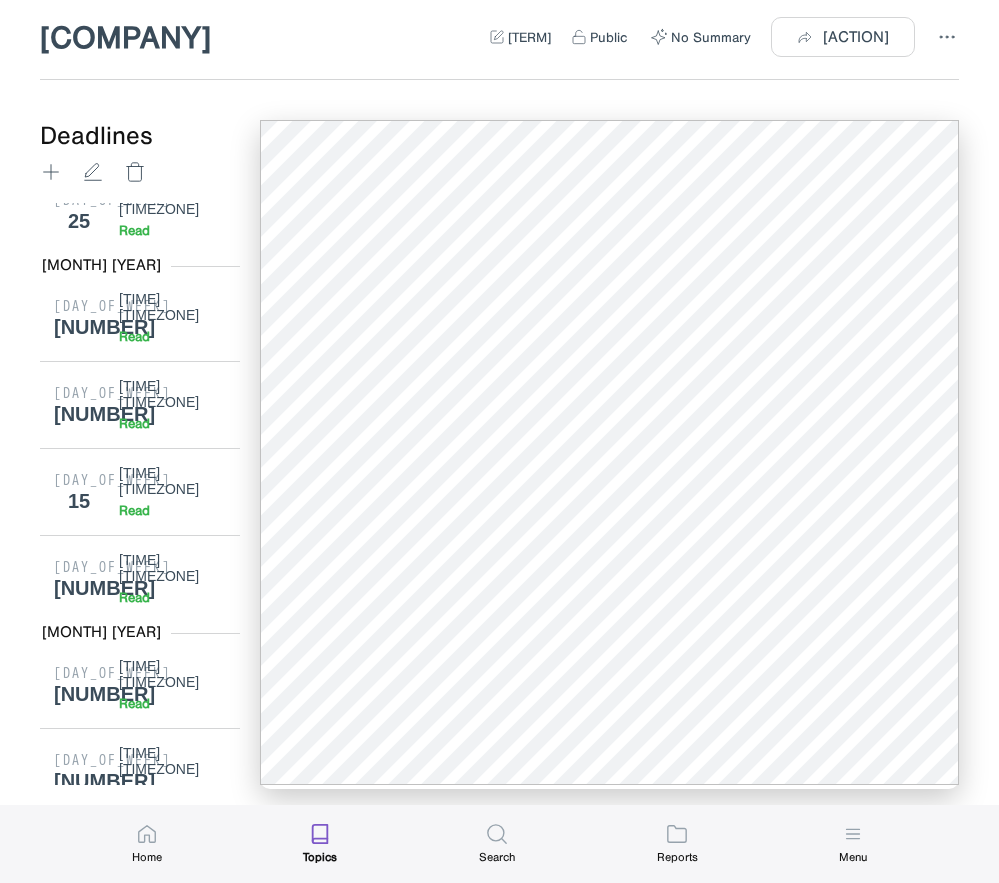 click on "[DAY_OF_WEEK] [DAY] [TIME]    [TIMEZONE] [ACTION]" at bounding box center [140, 2327] 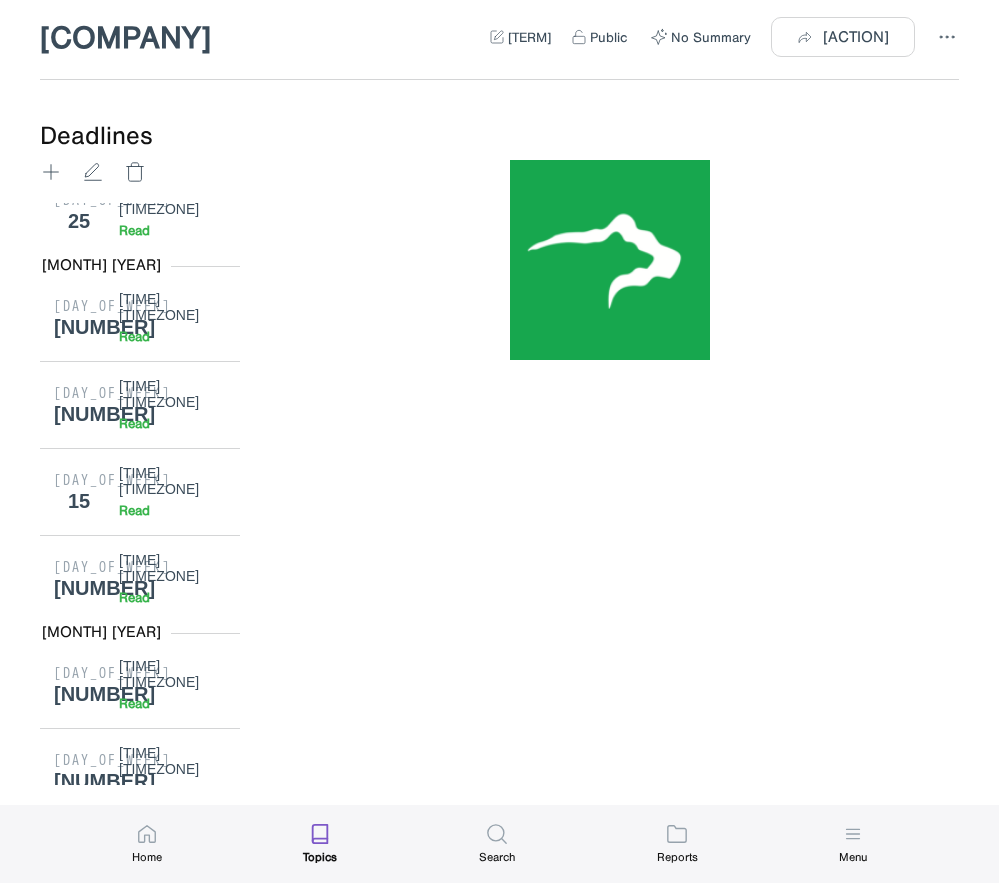 click on "[DAY_OF_WEEK] [DAY] [TIME]    [TIMEZONE] [ACTION]" at bounding box center (140, 2500) 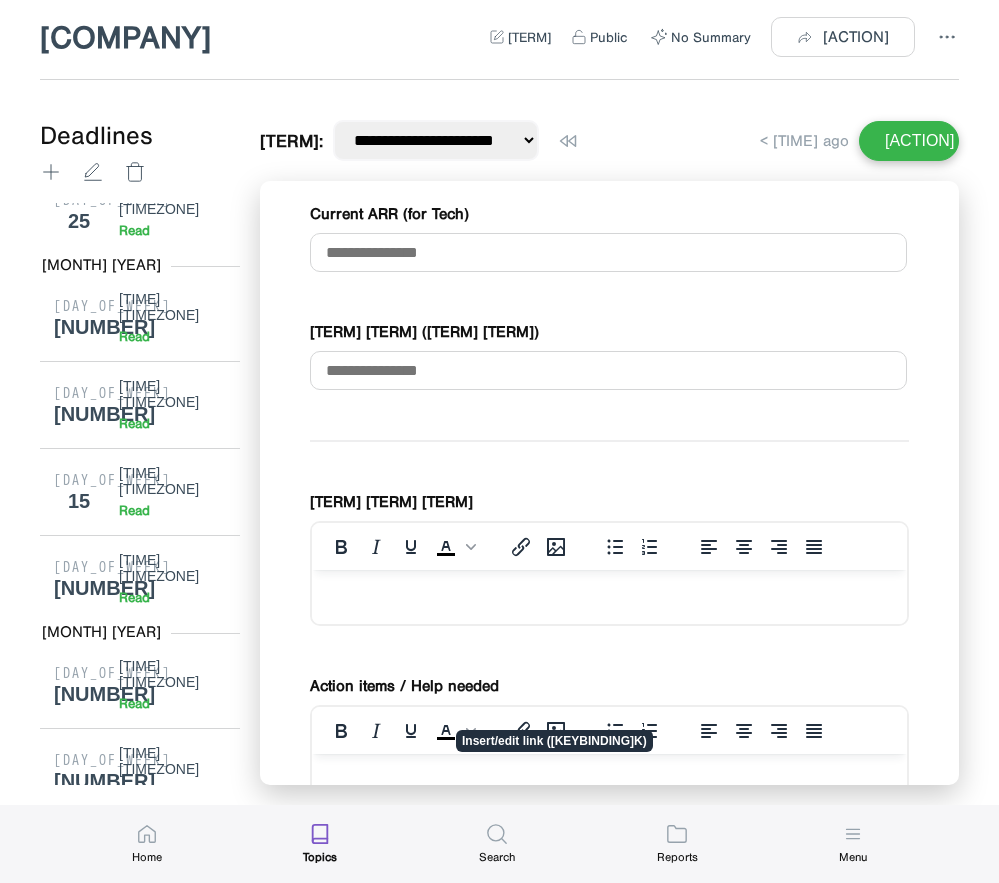 scroll, scrollTop: 735, scrollLeft: 0, axis: vertical 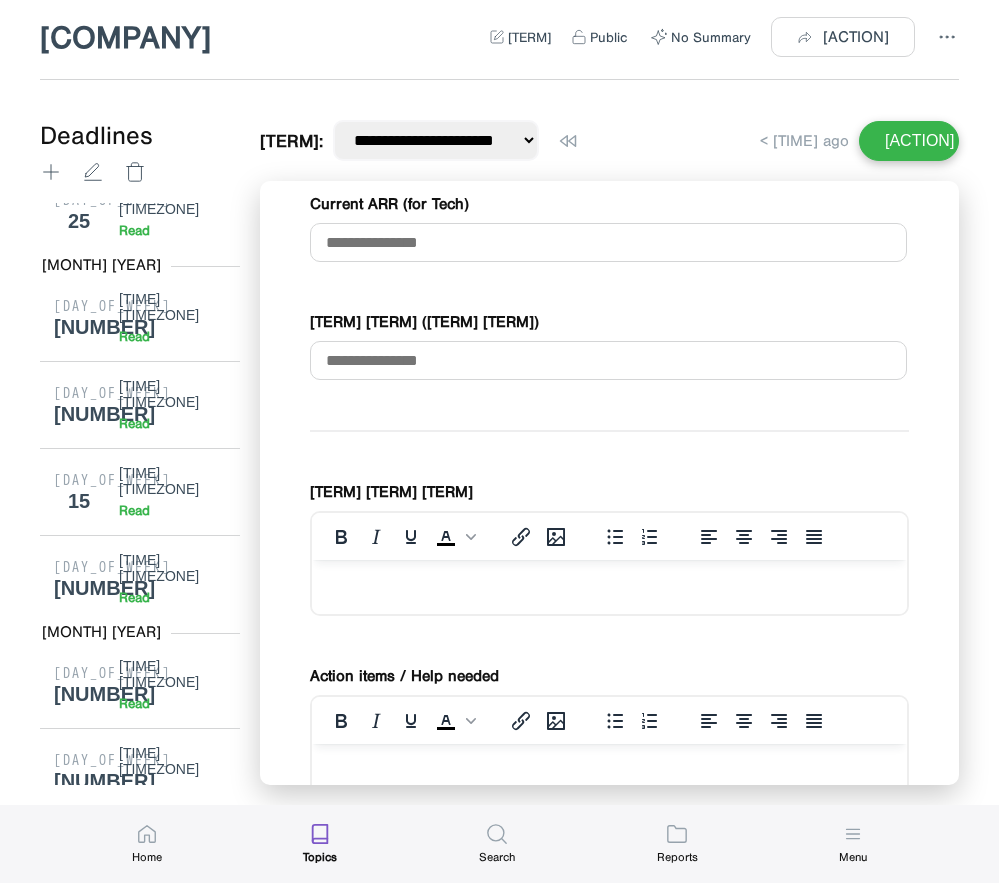 click on "Read" at bounding box center (134, 2432) 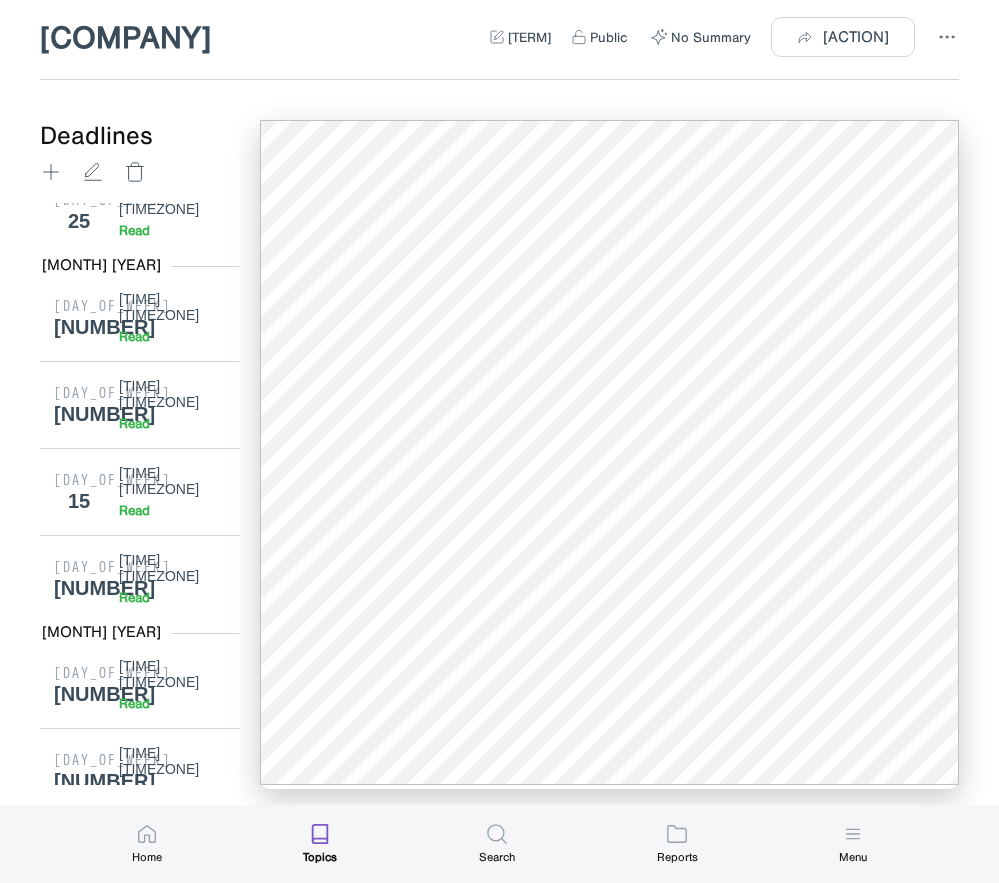 click on "[ACTION]" at bounding box center [172, 2519] 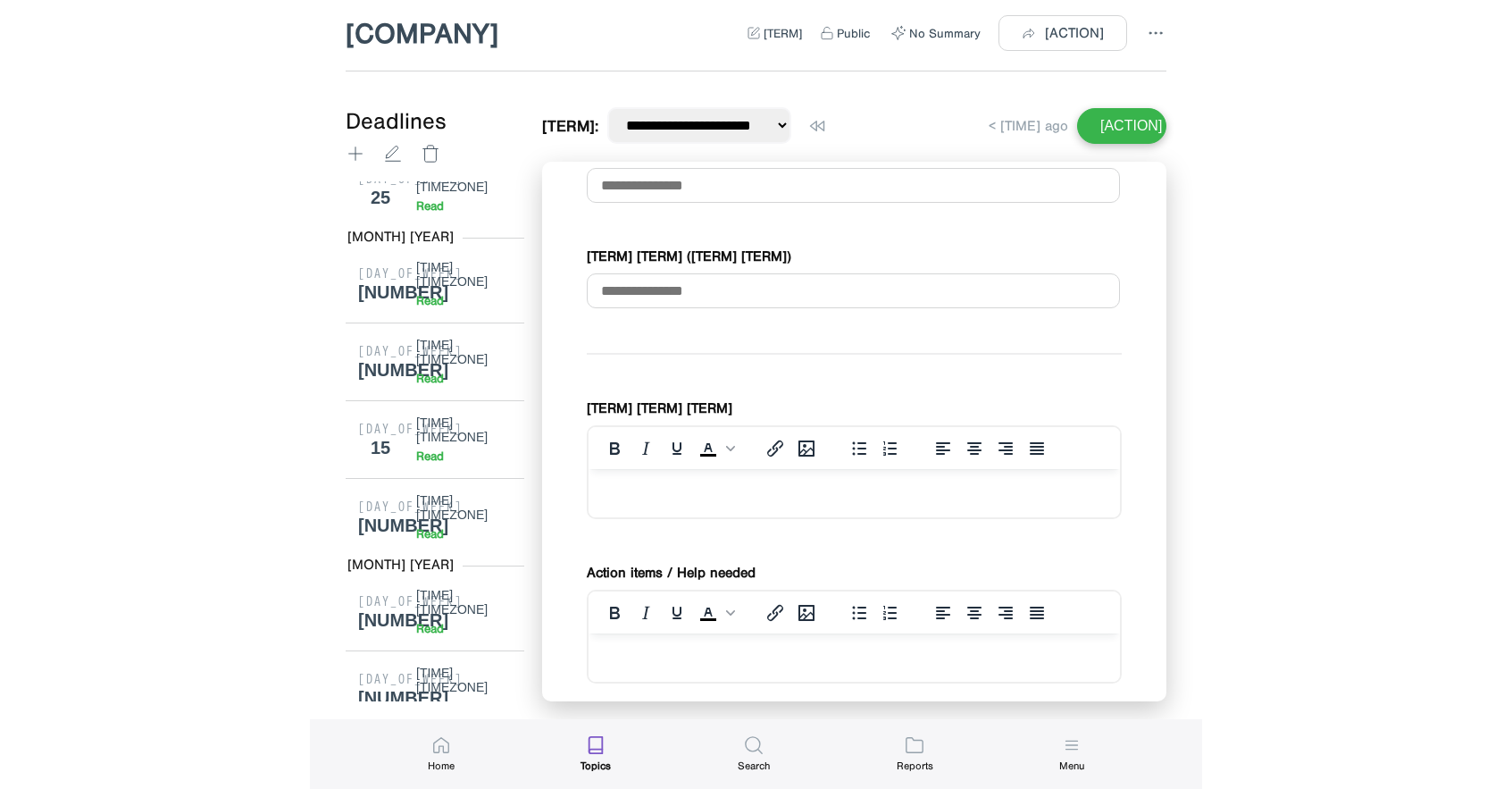 scroll, scrollTop: 848, scrollLeft: 0, axis: vertical 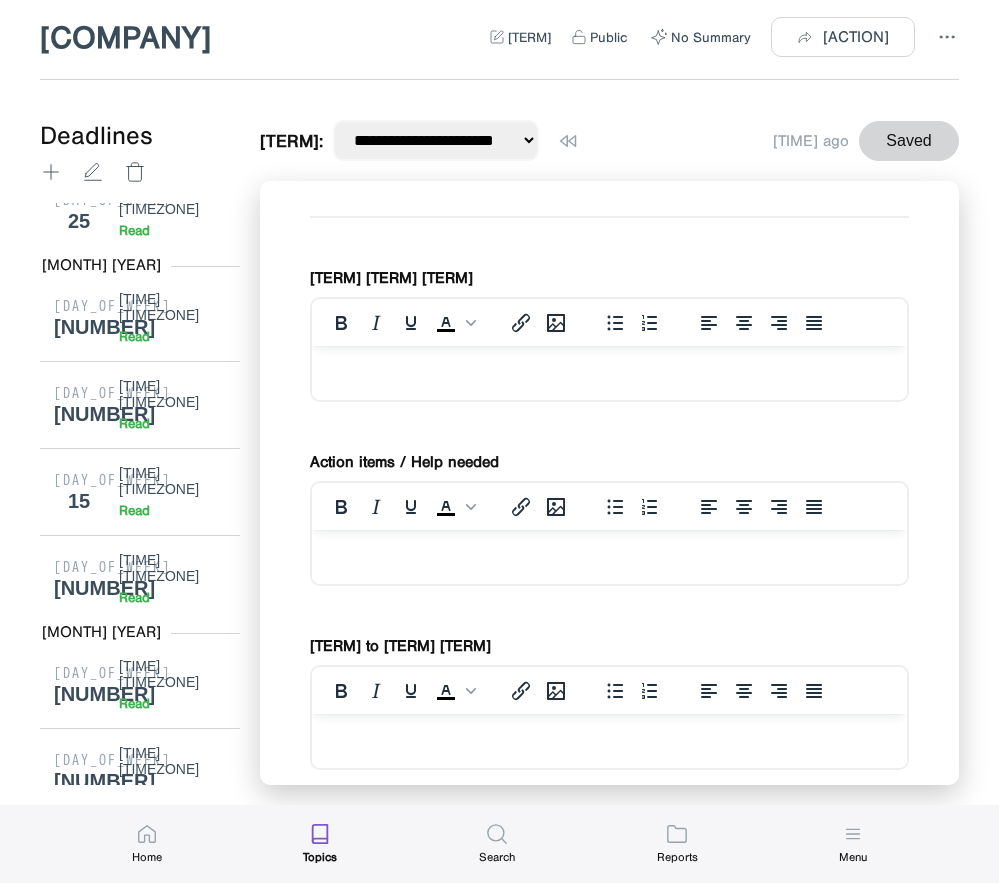click on "[TIME]    [TIMEZONE]" at bounding box center (172, 2403) 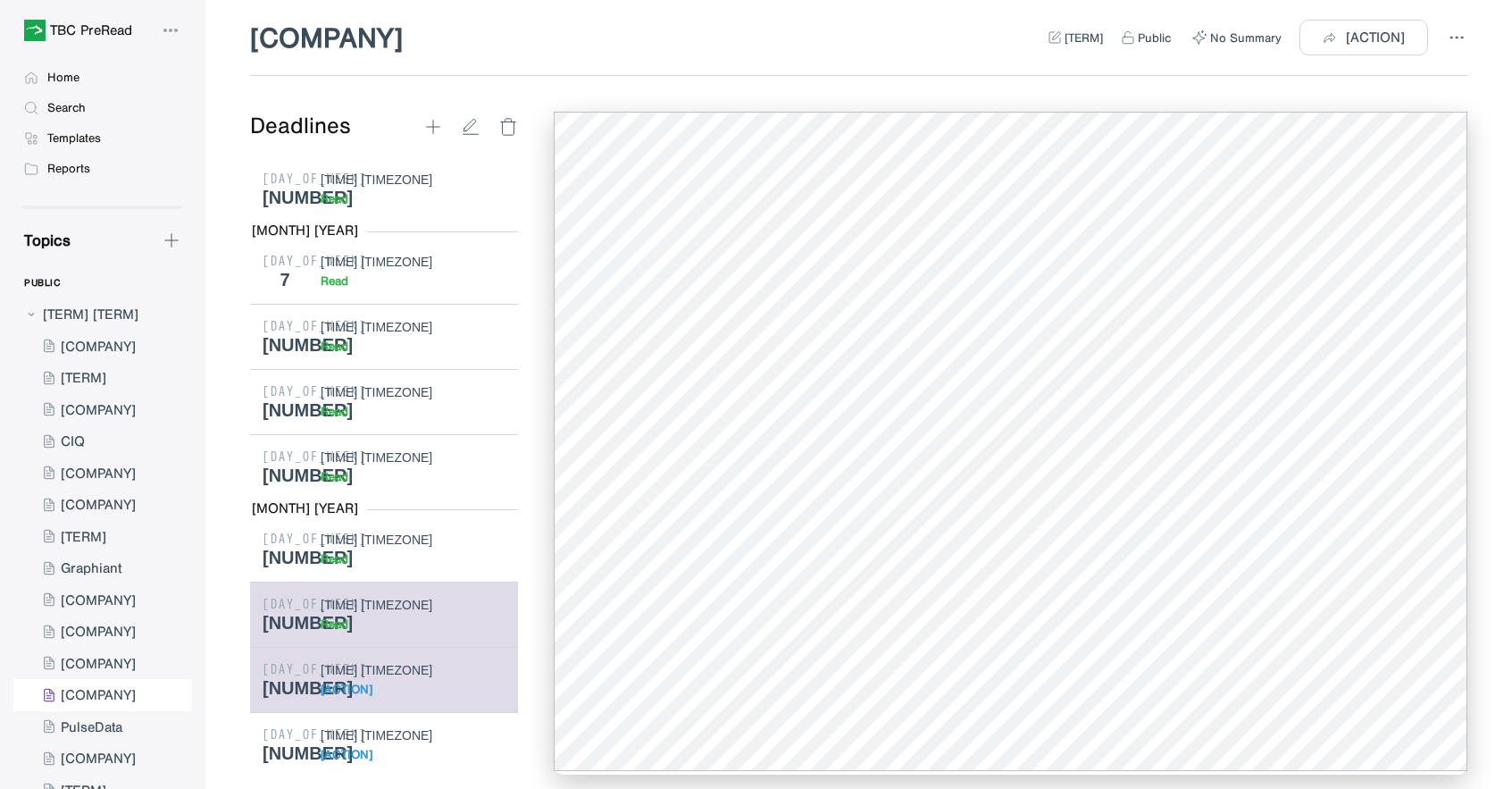 click on "[ACTION]" at bounding box center [413, 689] 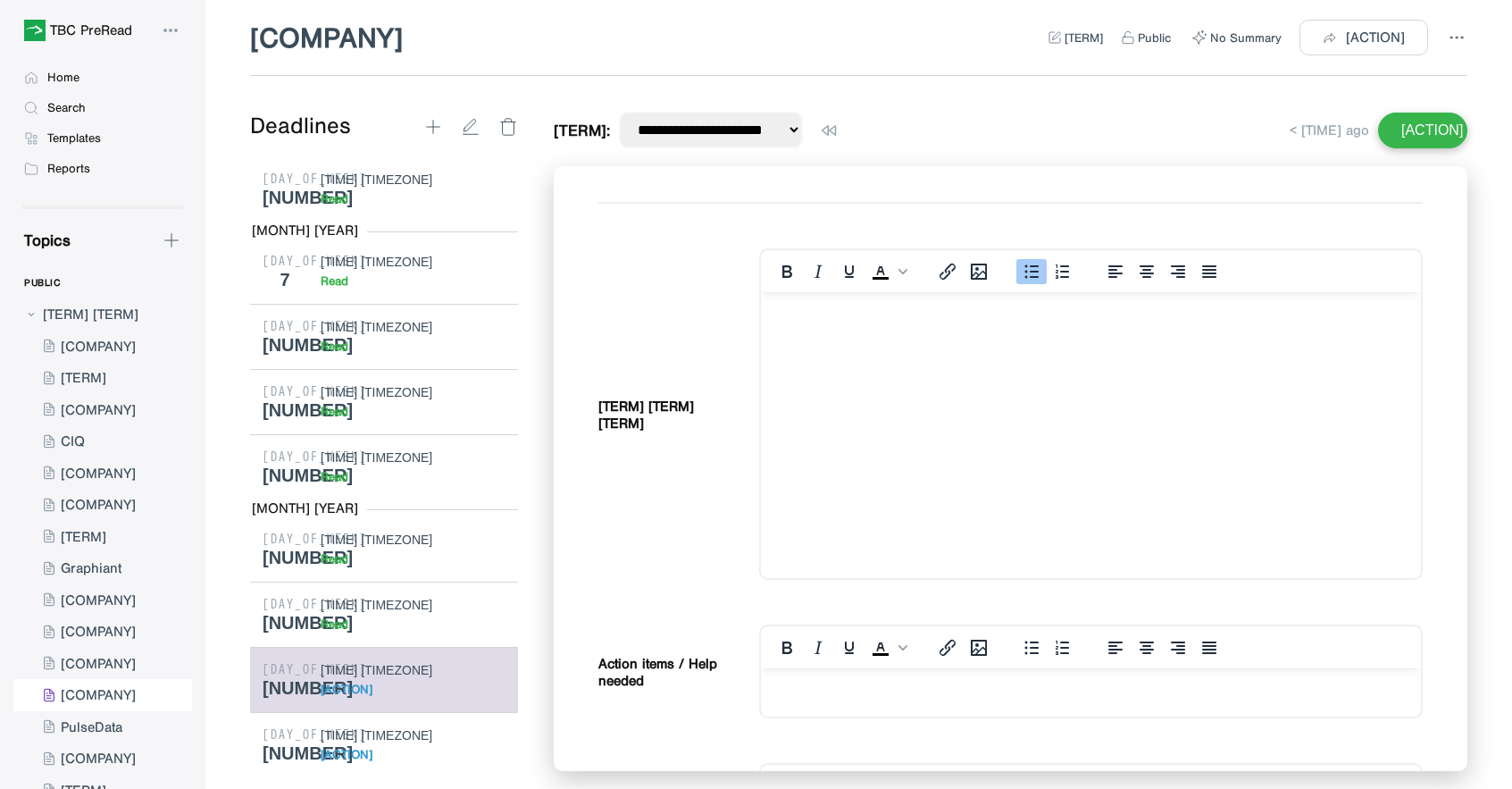 scroll, scrollTop: 636, scrollLeft: 0, axis: vertical 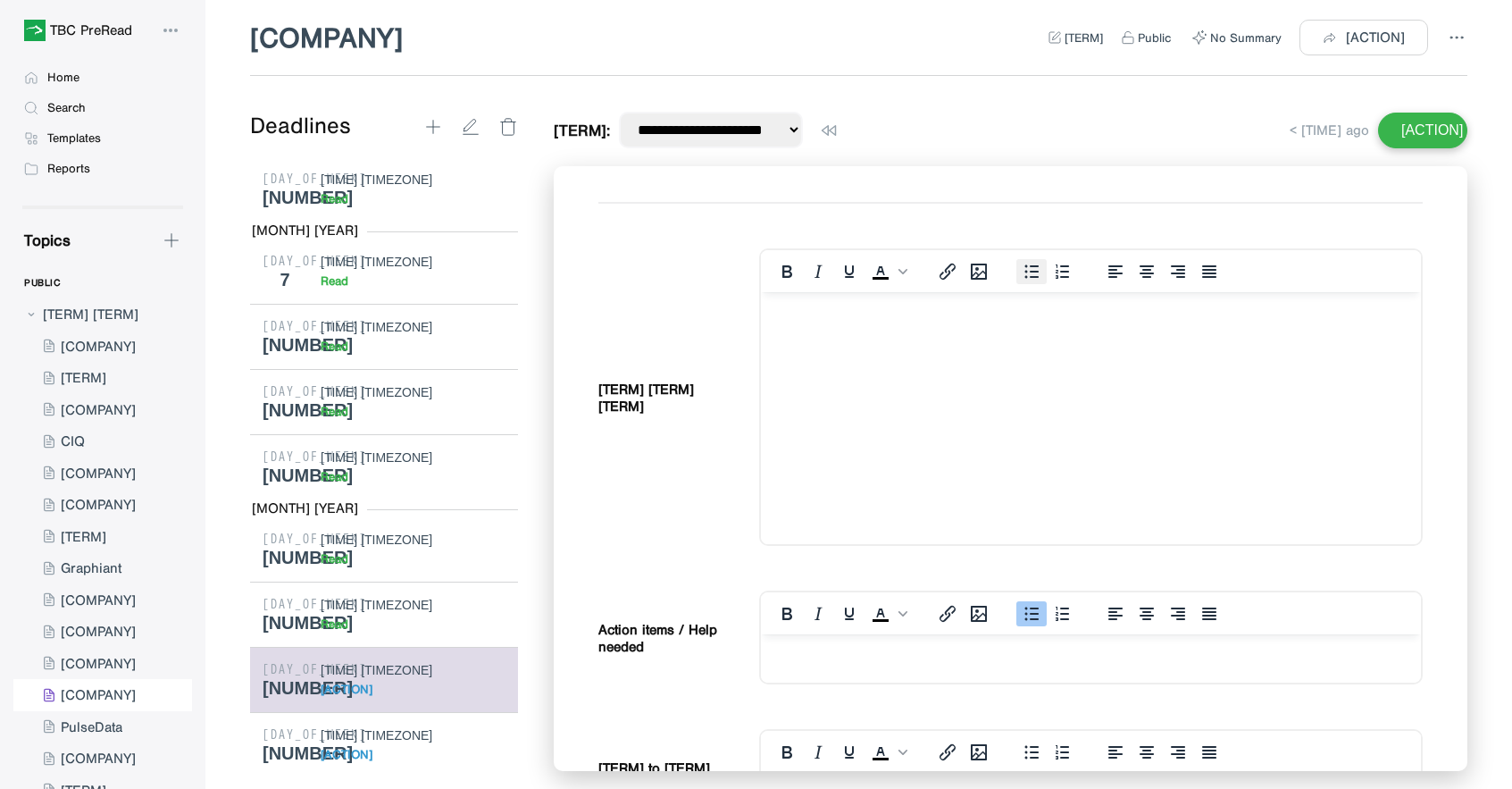 click 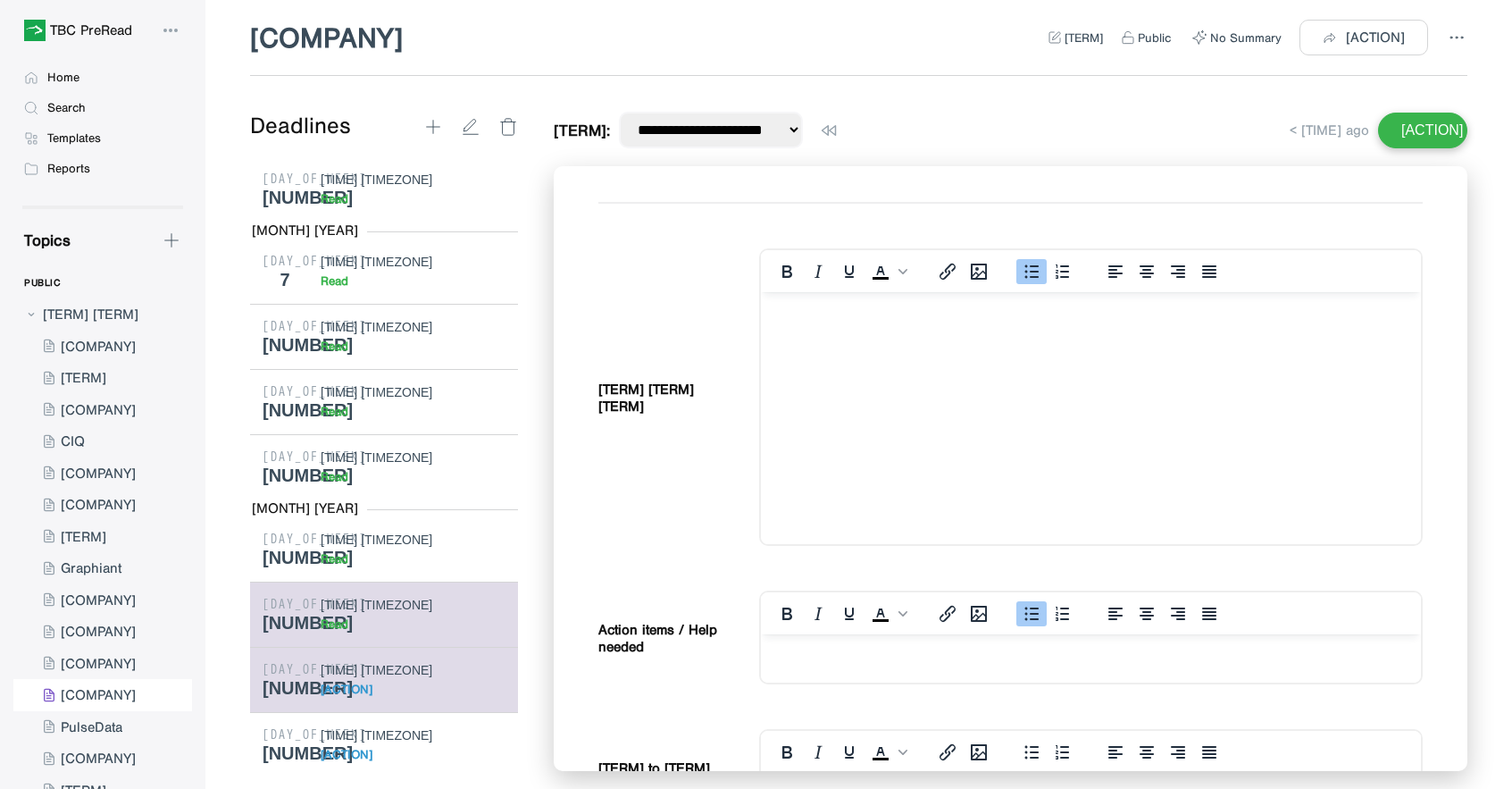 click on "[TIME]    [TIMEZONE]" at bounding box center [413, 615] 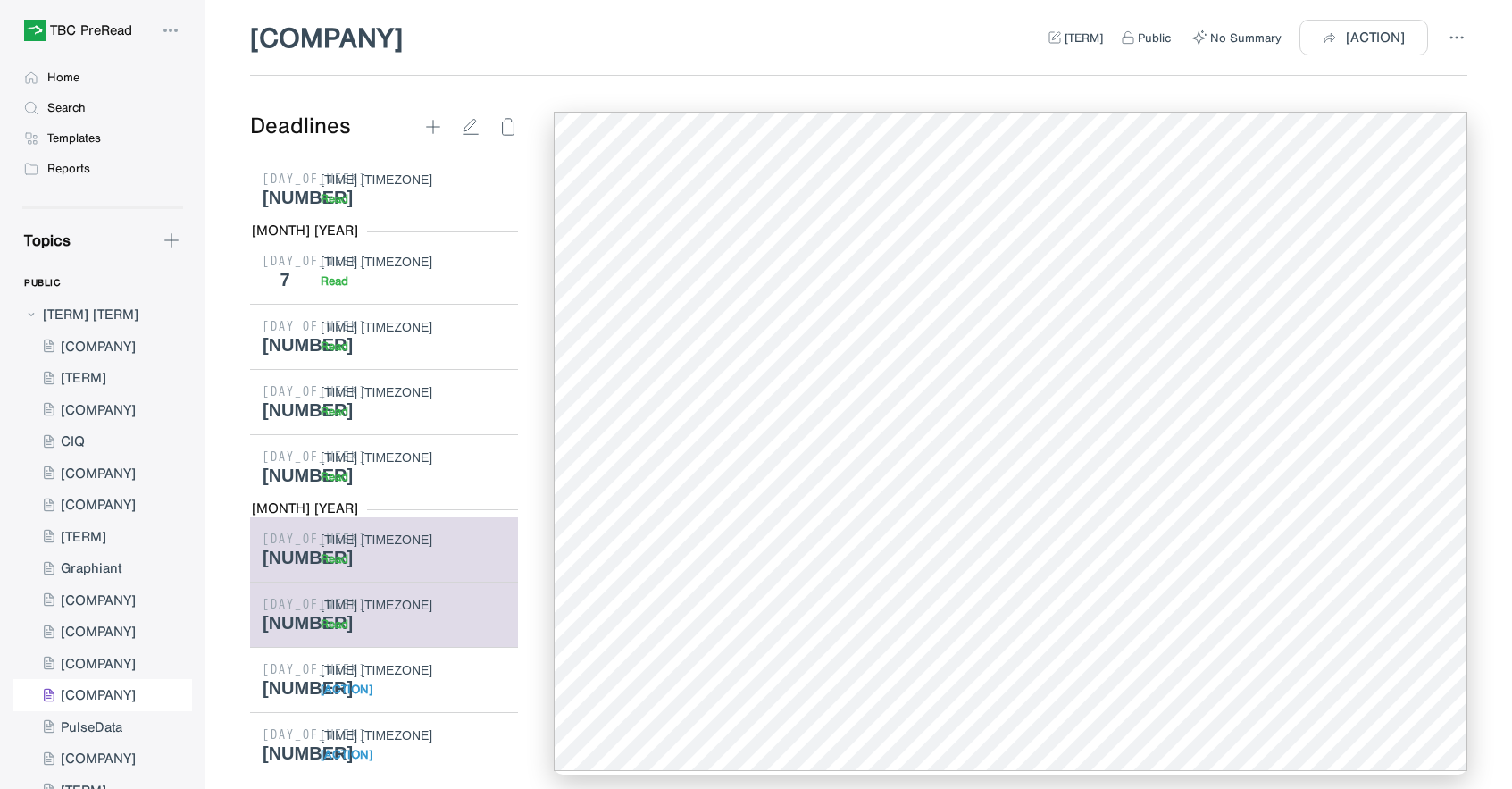 click on "[DAY_OF_WEEK] [DAY] [TIME]    [TIMEZONE] [ACTION]" at bounding box center (384, 550) 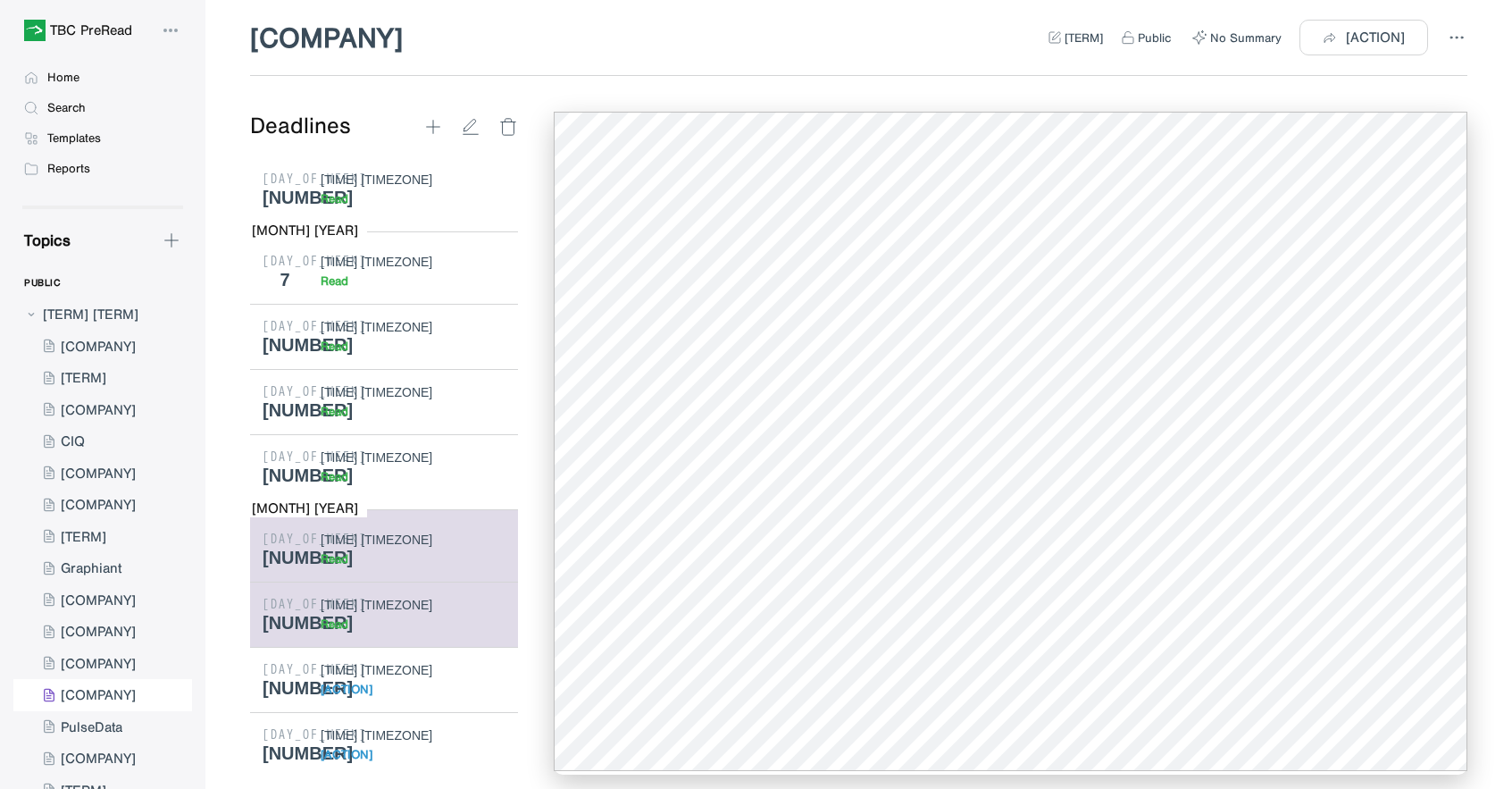 click on "[DAY_OF_WEEK] [DAY] [TIME]    [TIMEZONE] [ACTION]" at bounding box center (384, 614) 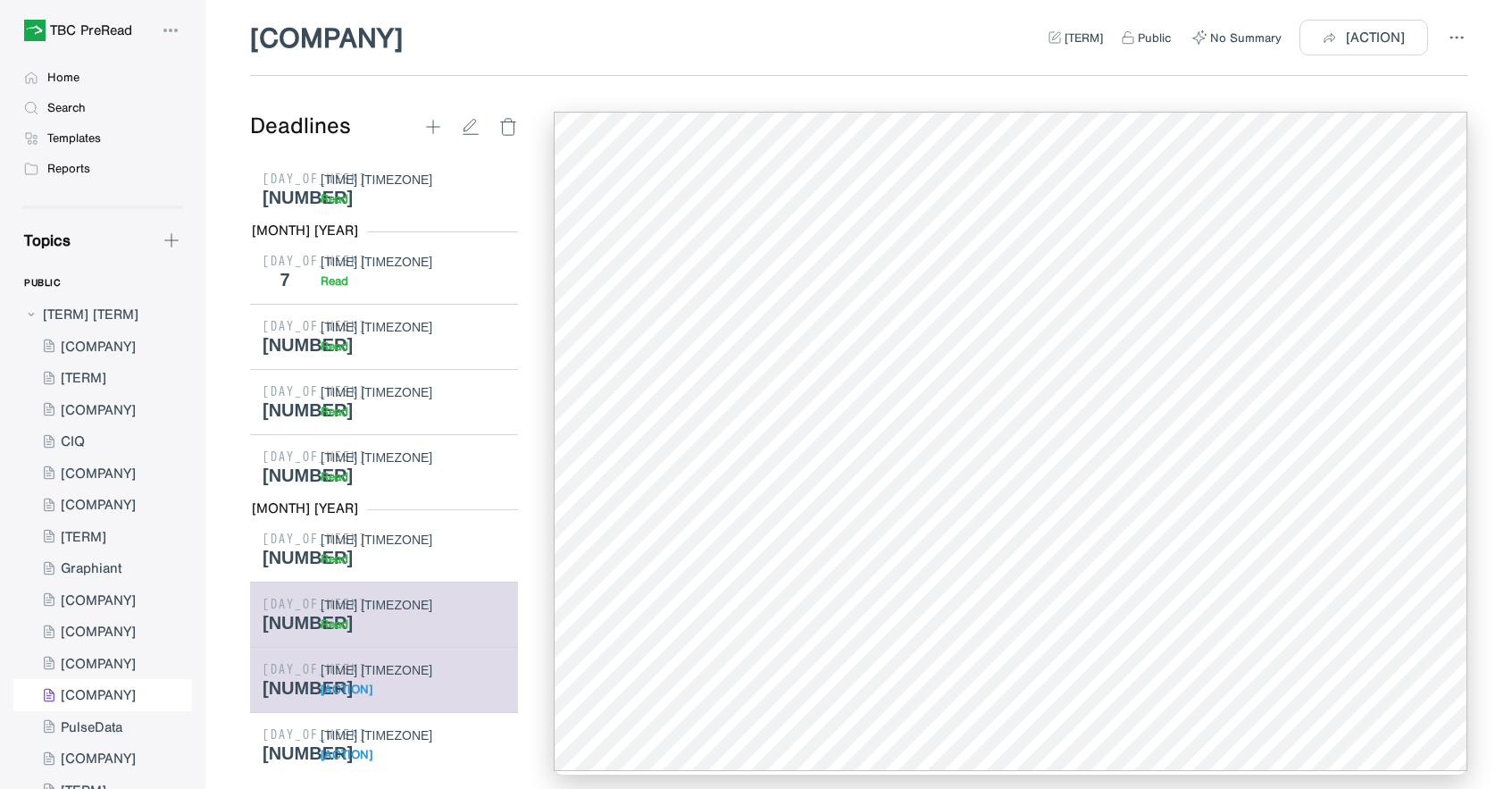 click on "[TIME]    [TIMEZONE]" at bounding box center [413, 670] 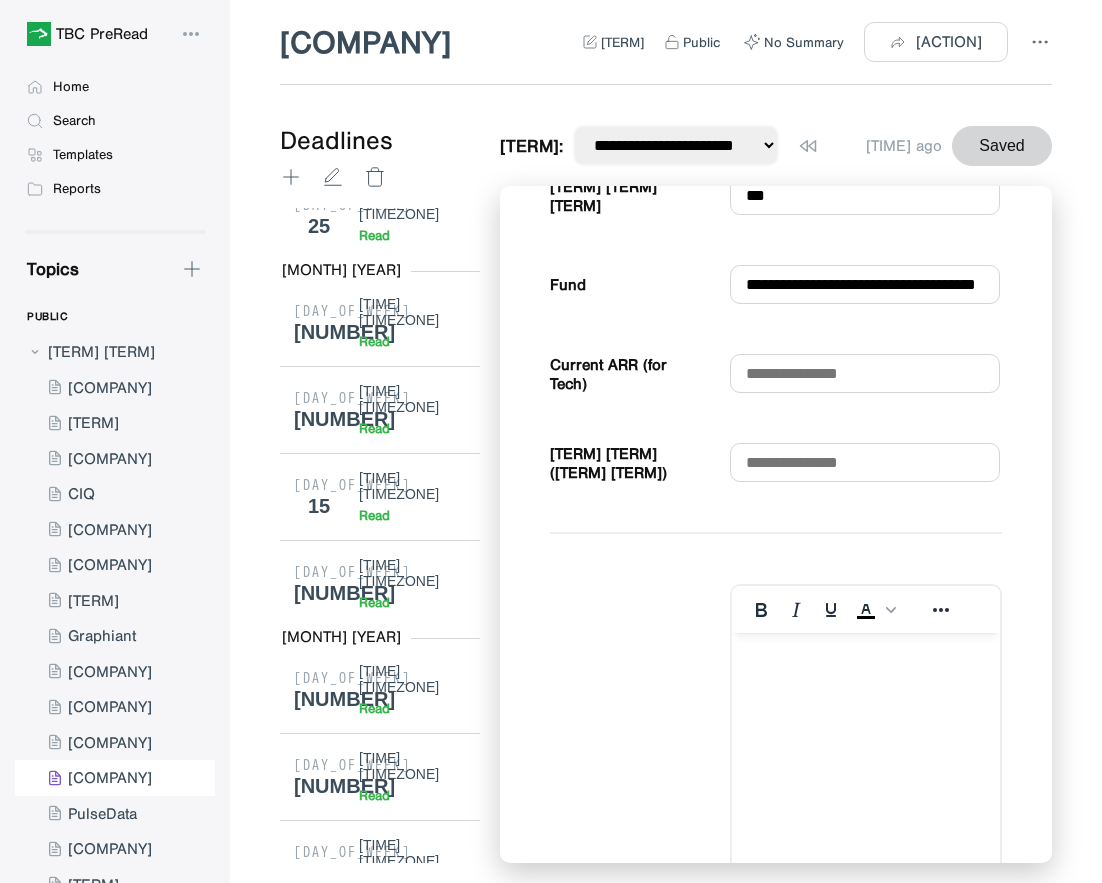 scroll, scrollTop: 407, scrollLeft: 0, axis: vertical 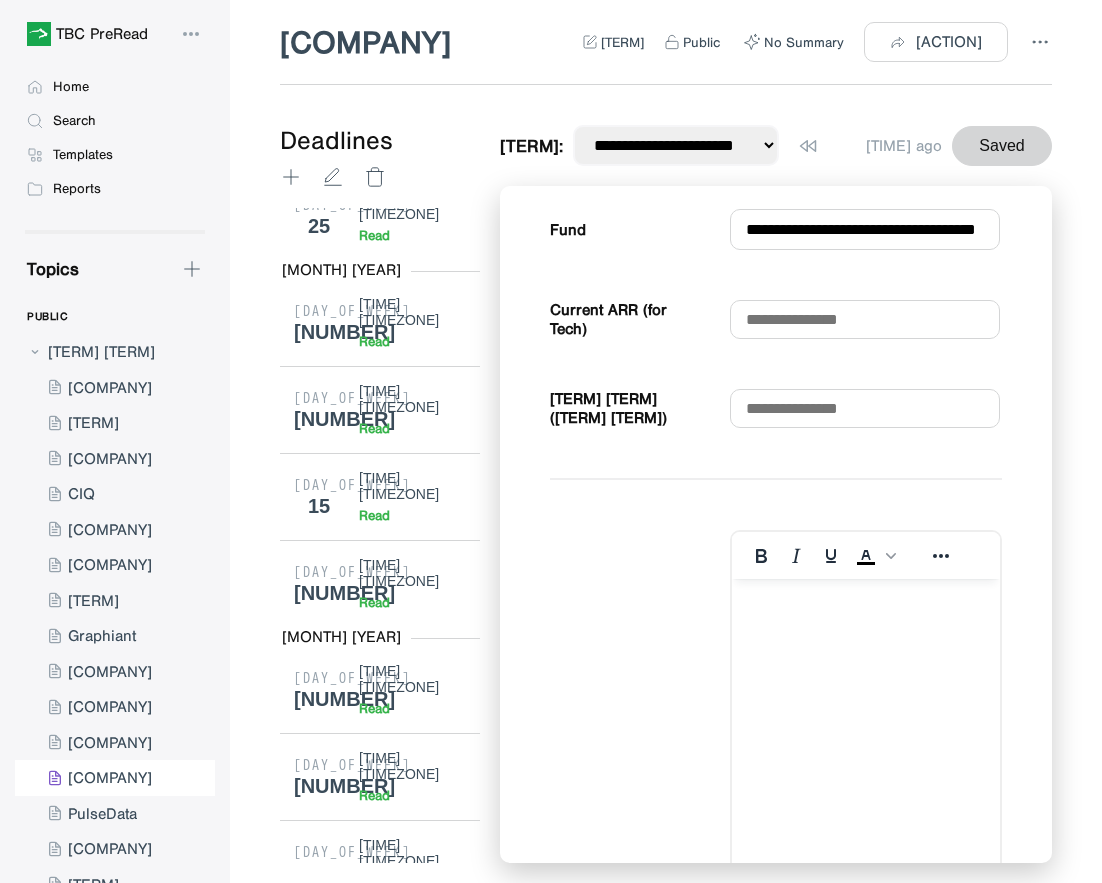 click on "[TIME]    [TIMEZONE]" at bounding box center (412, 2408) 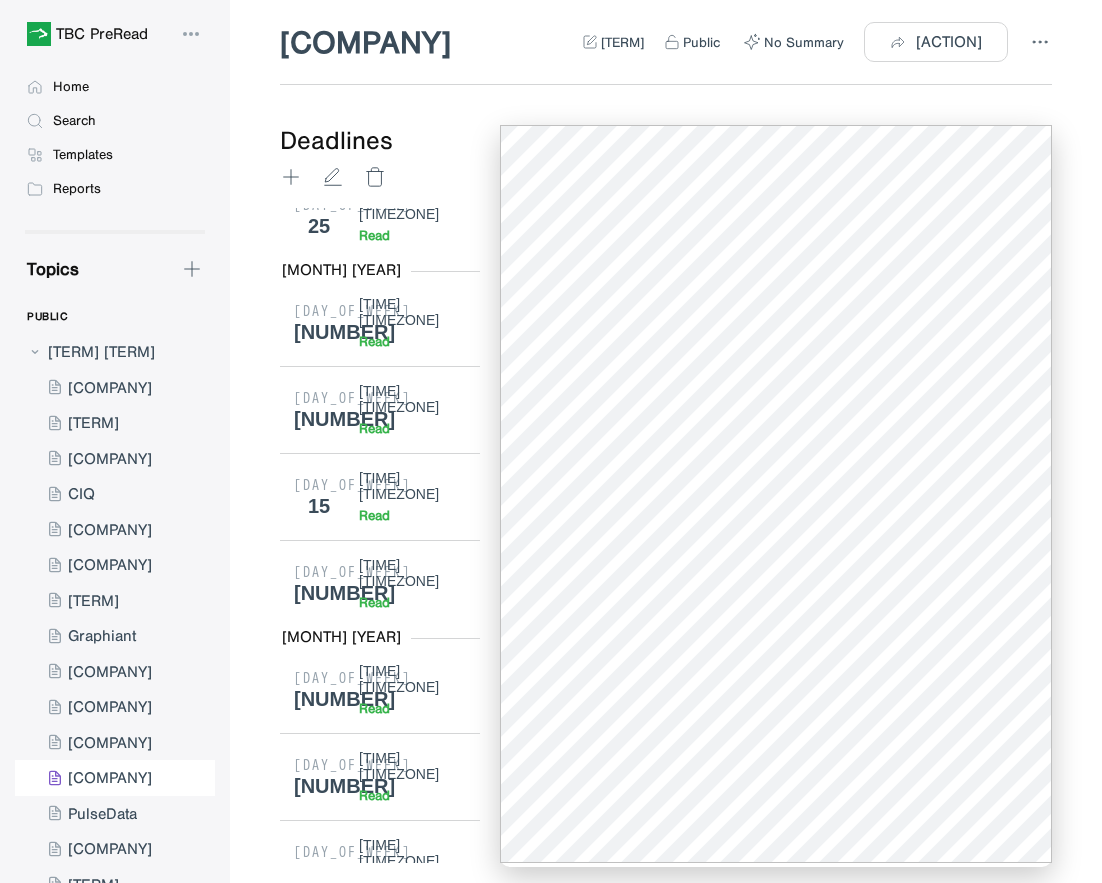 click on "[ACTION]" at bounding box center [388, 2524] 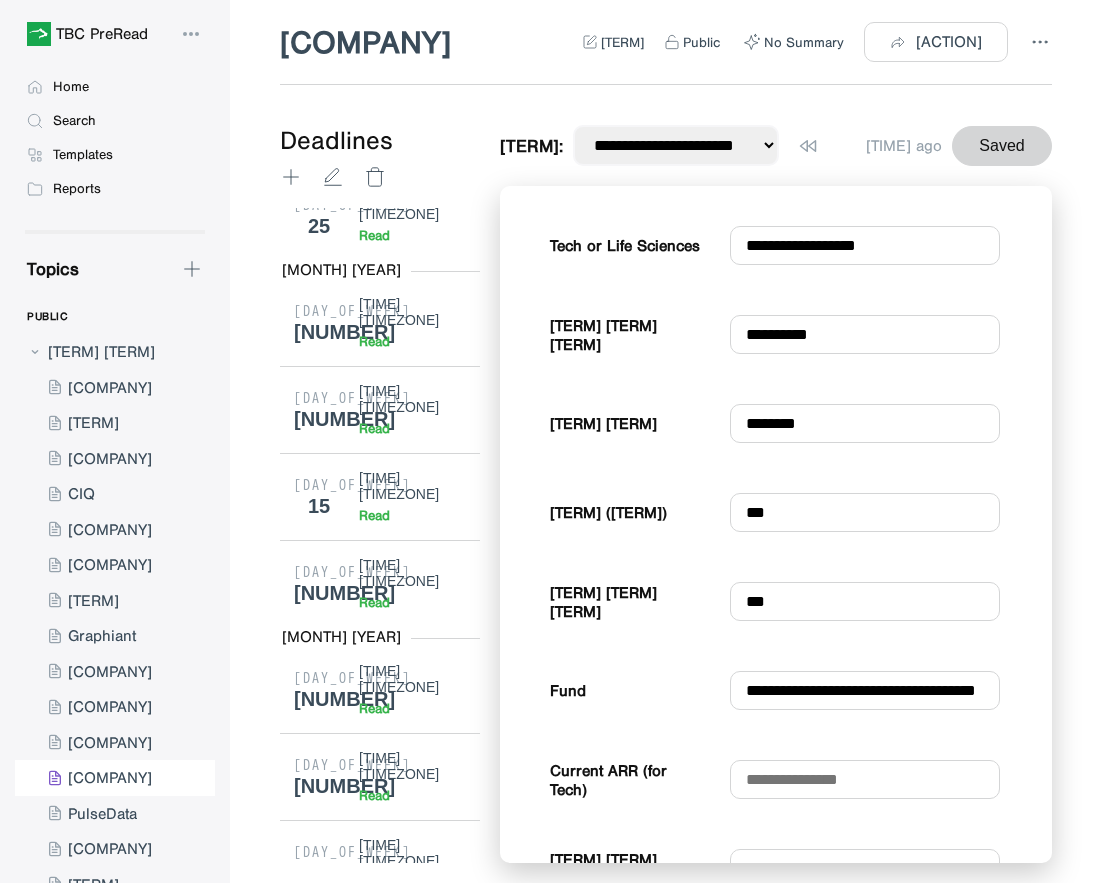scroll, scrollTop: 5, scrollLeft: 0, axis: vertical 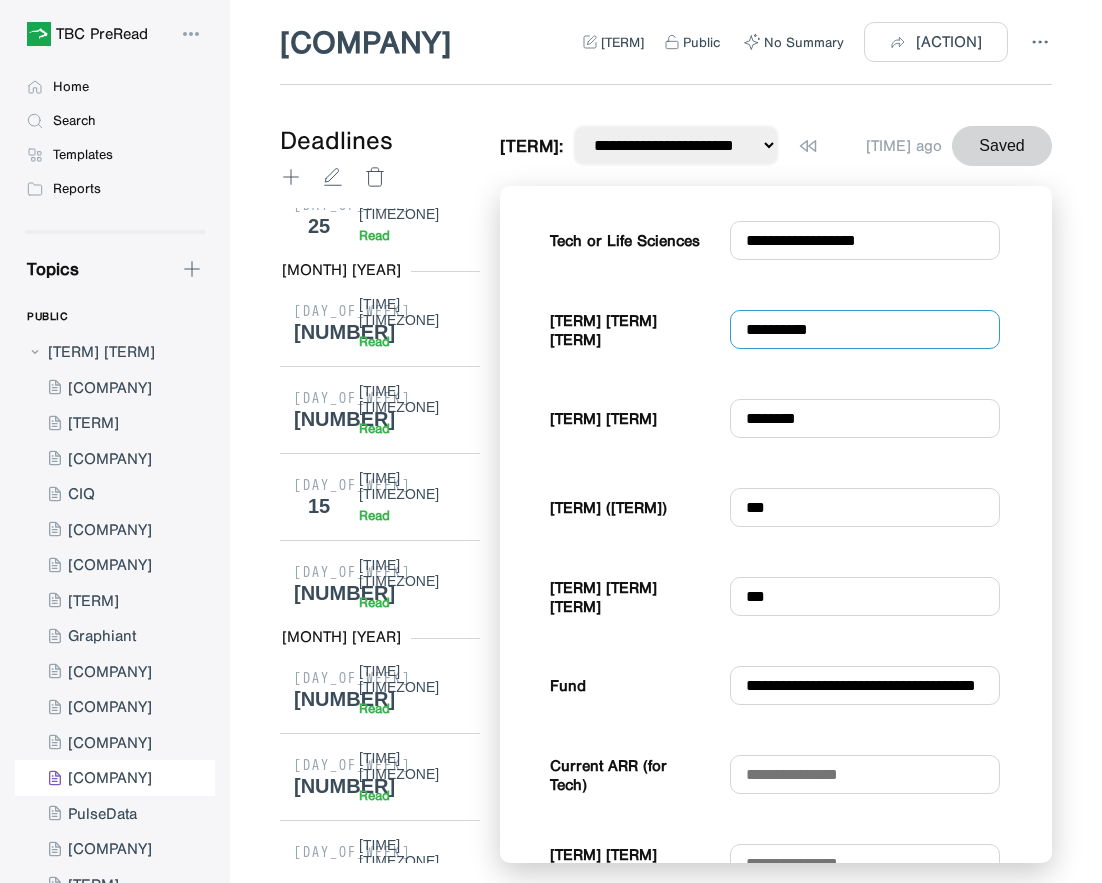 click on "**********" at bounding box center [865, 329] 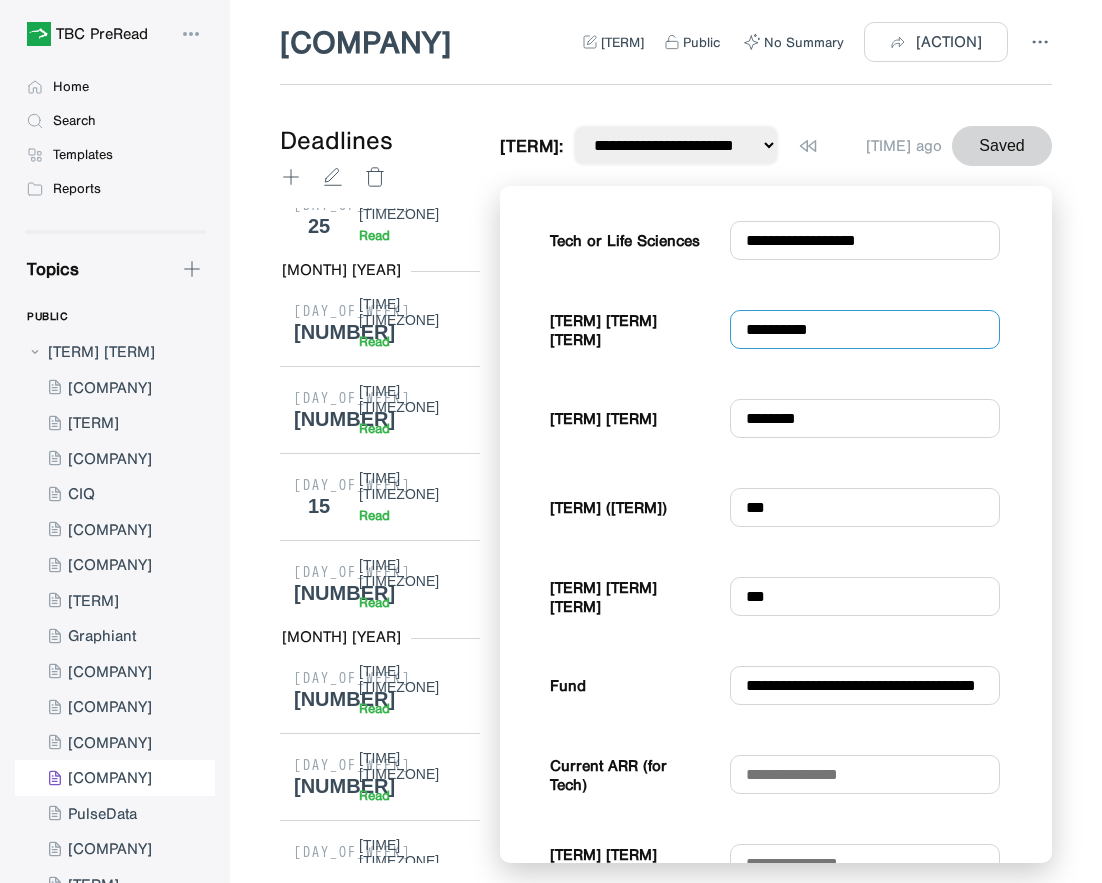 click on "**********" at bounding box center (865, 329) 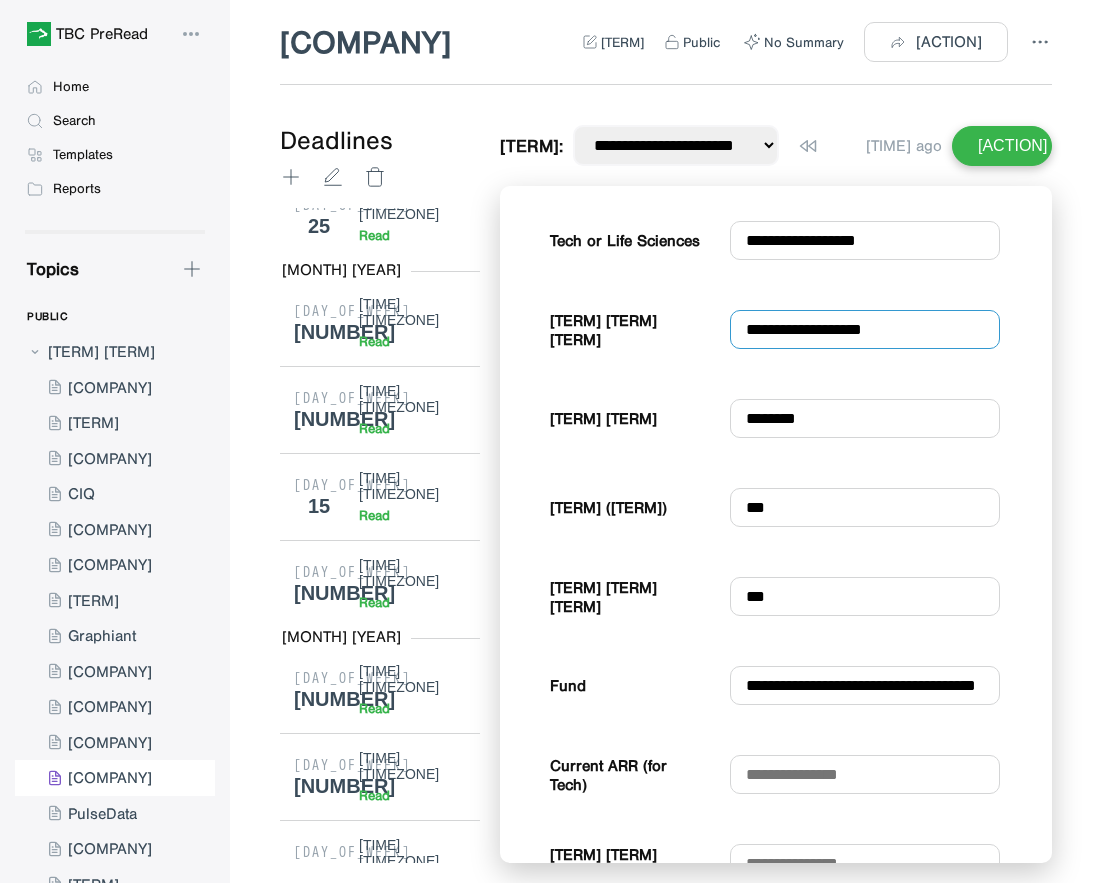 click on "**********" at bounding box center (865, 329) 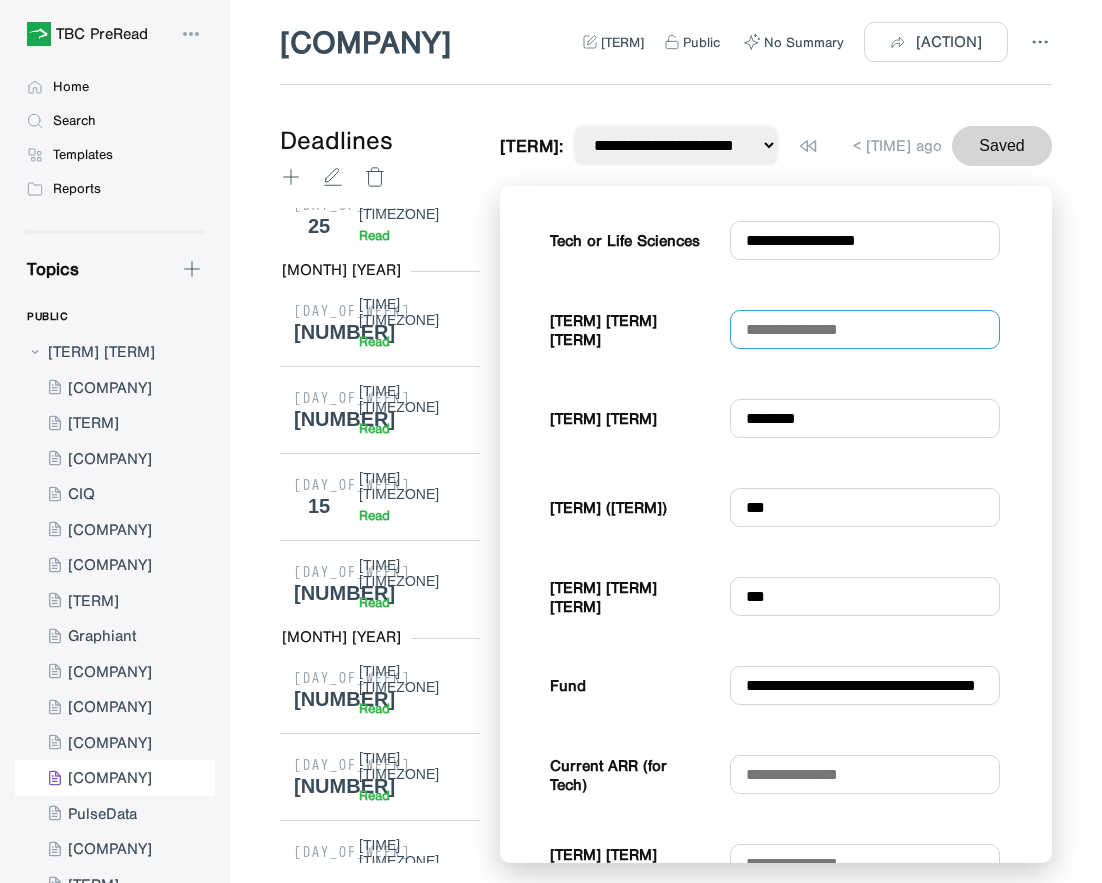 paste on "**********" 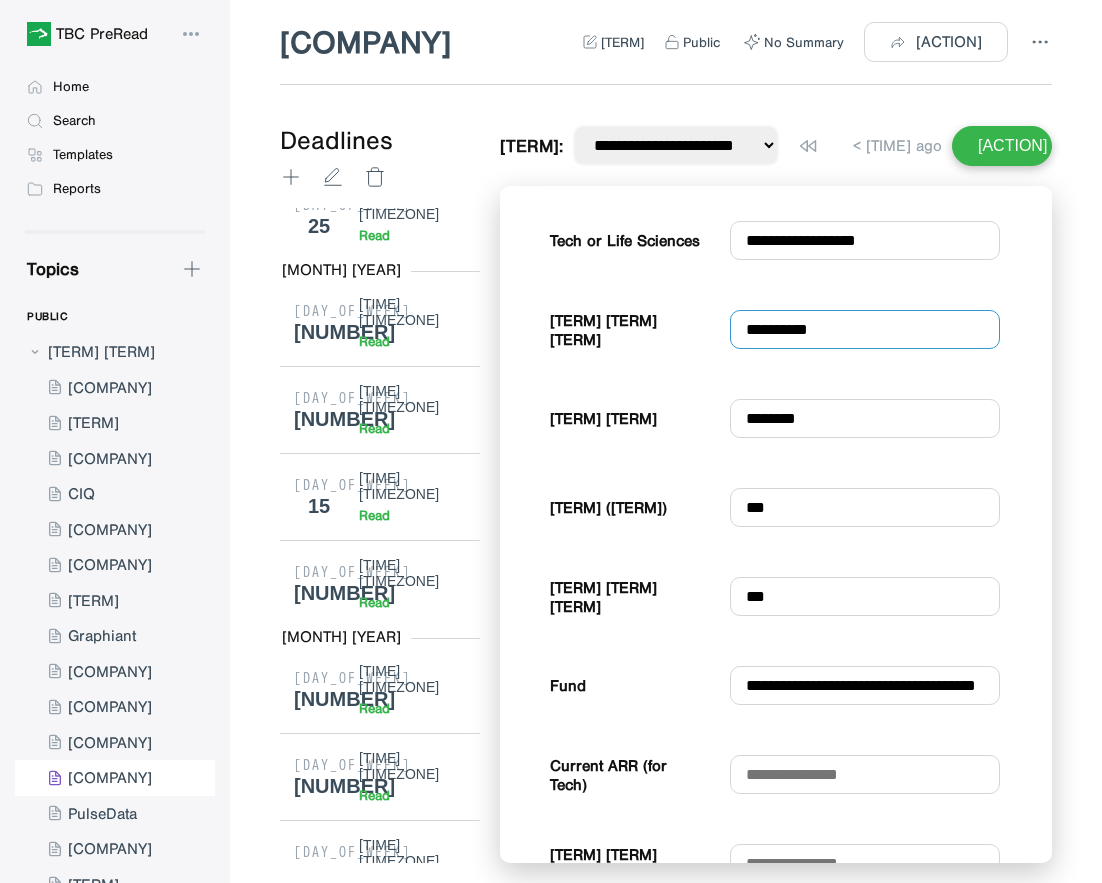 type on "**********" 